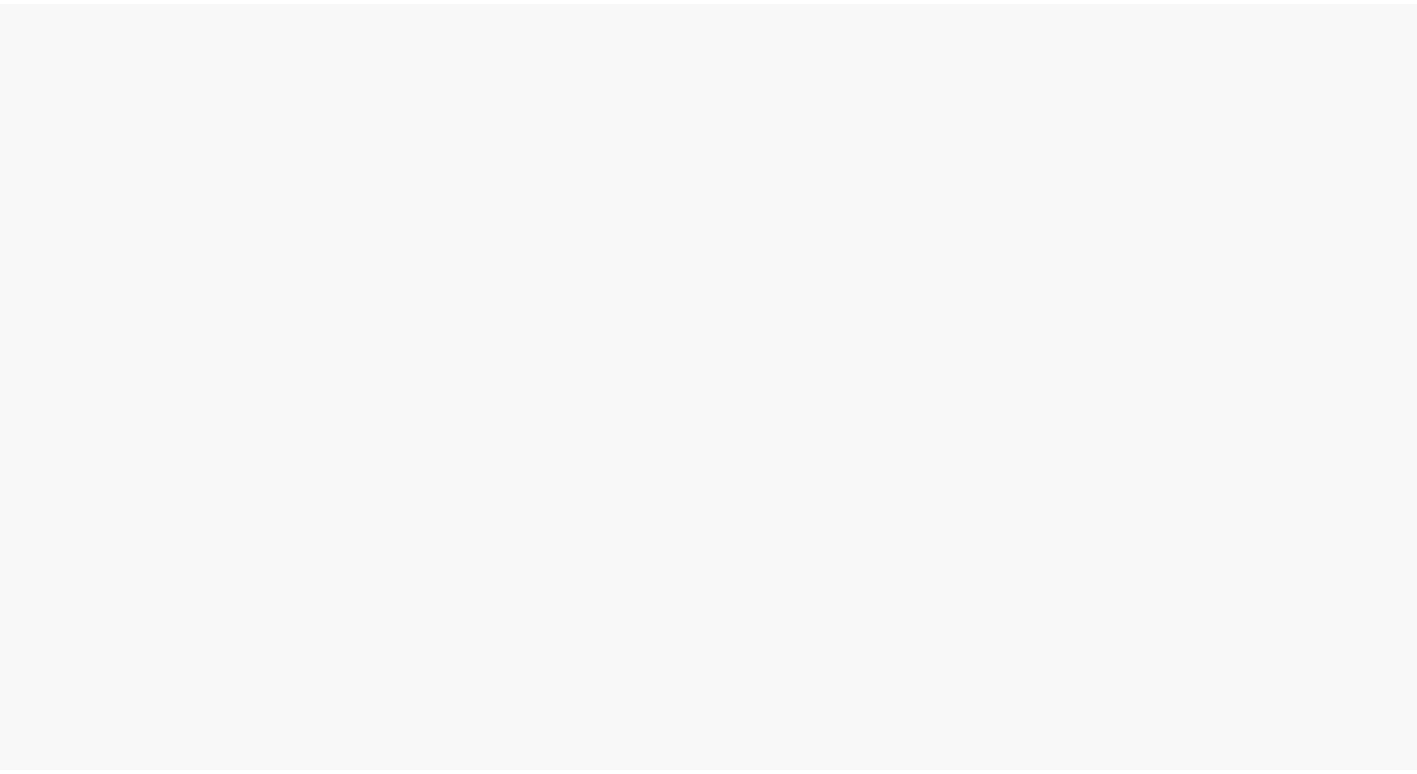 scroll, scrollTop: 0, scrollLeft: 0, axis: both 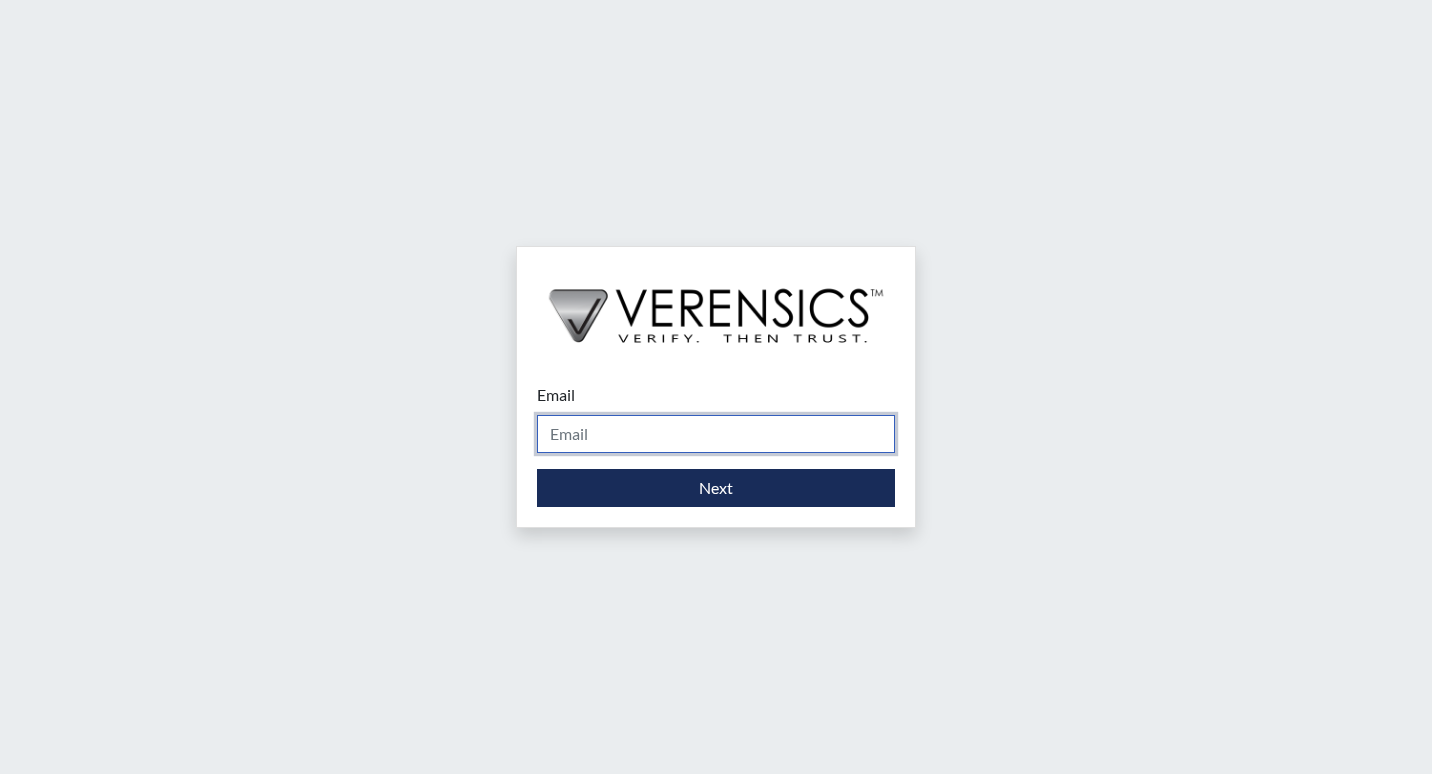 click on "Email" at bounding box center (716, 434) 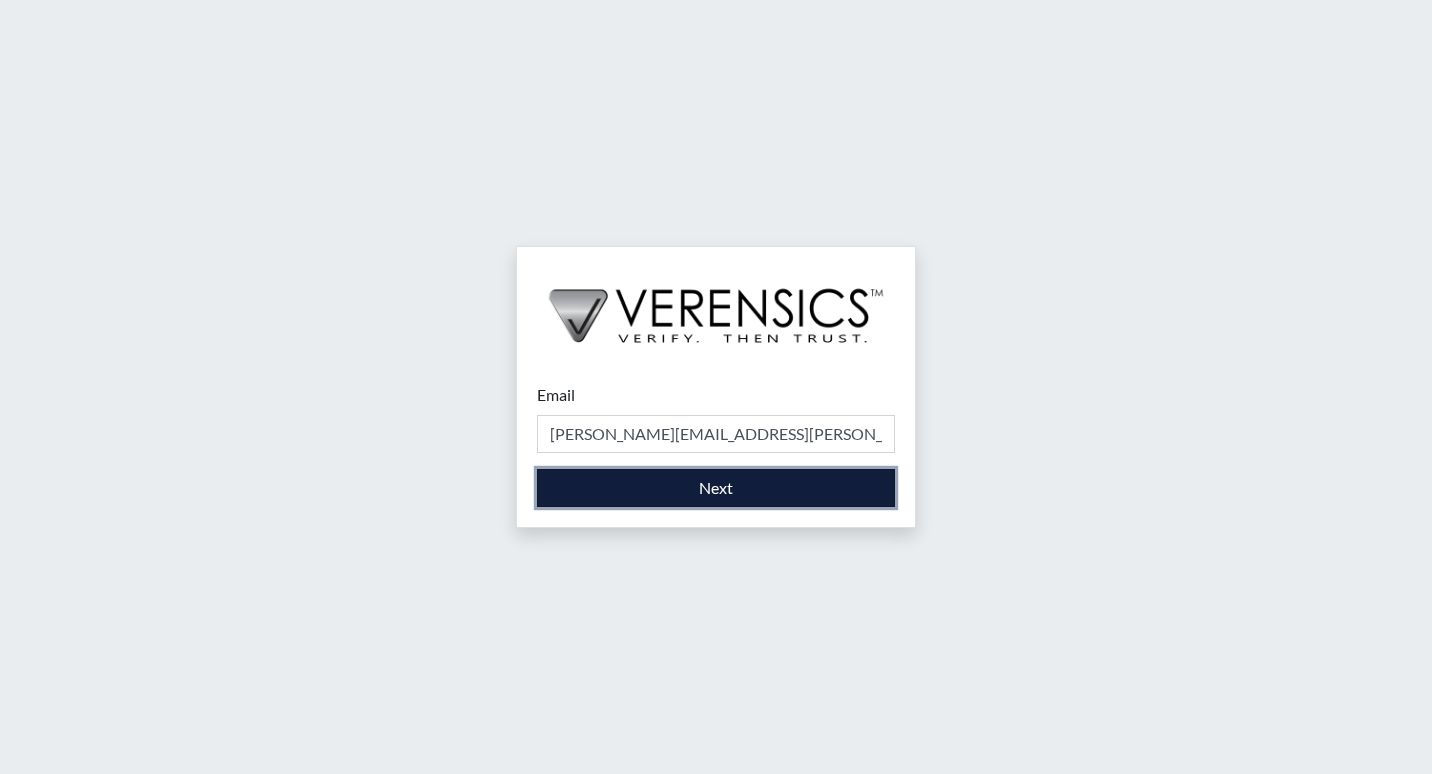 click on "Next" at bounding box center [716, 488] 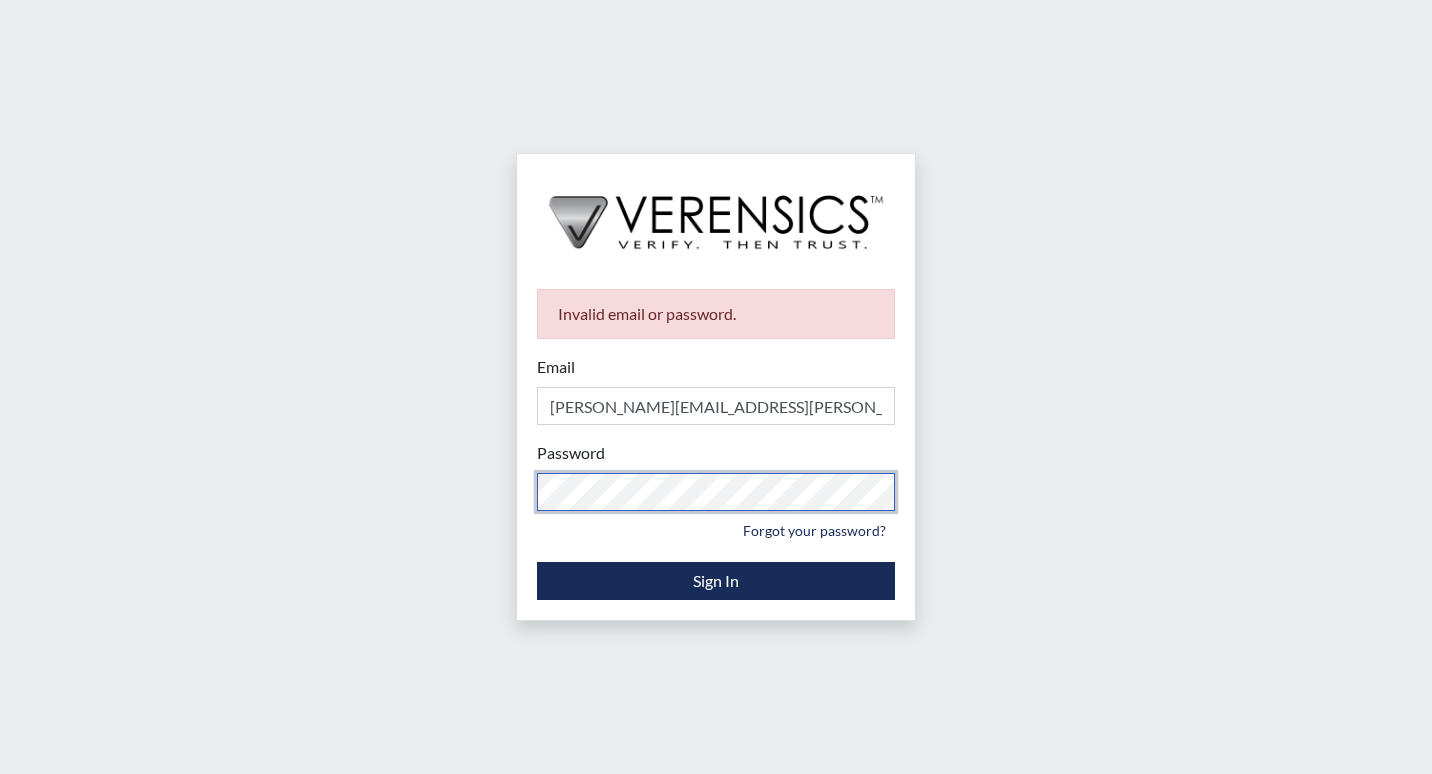 click on "Invalid email or password.  Email tracie.stone@gdc.ga.gov  Please provide your email address.  Password  Please provide your password.  Forgot your password?  Sign In" at bounding box center [716, 387] 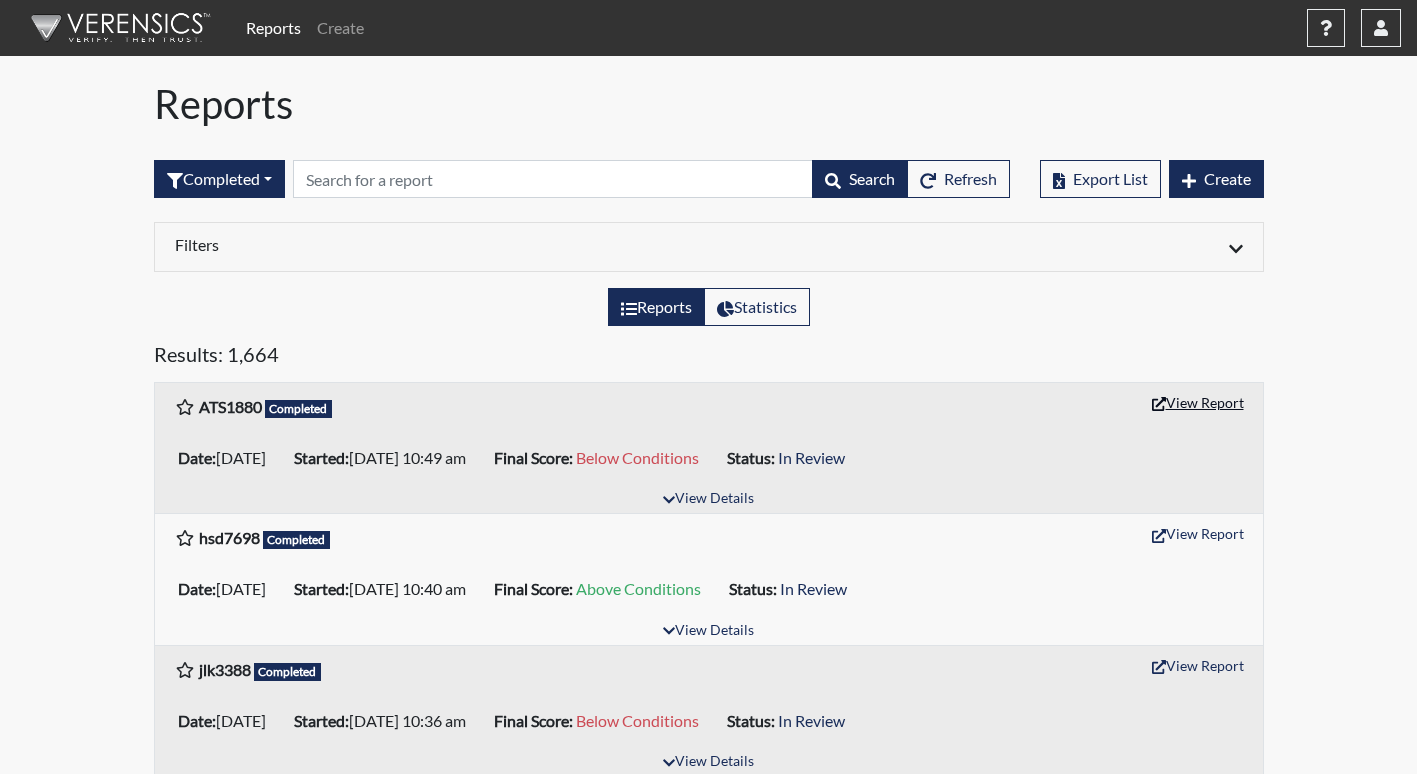 click on "View Report" at bounding box center [1198, 402] 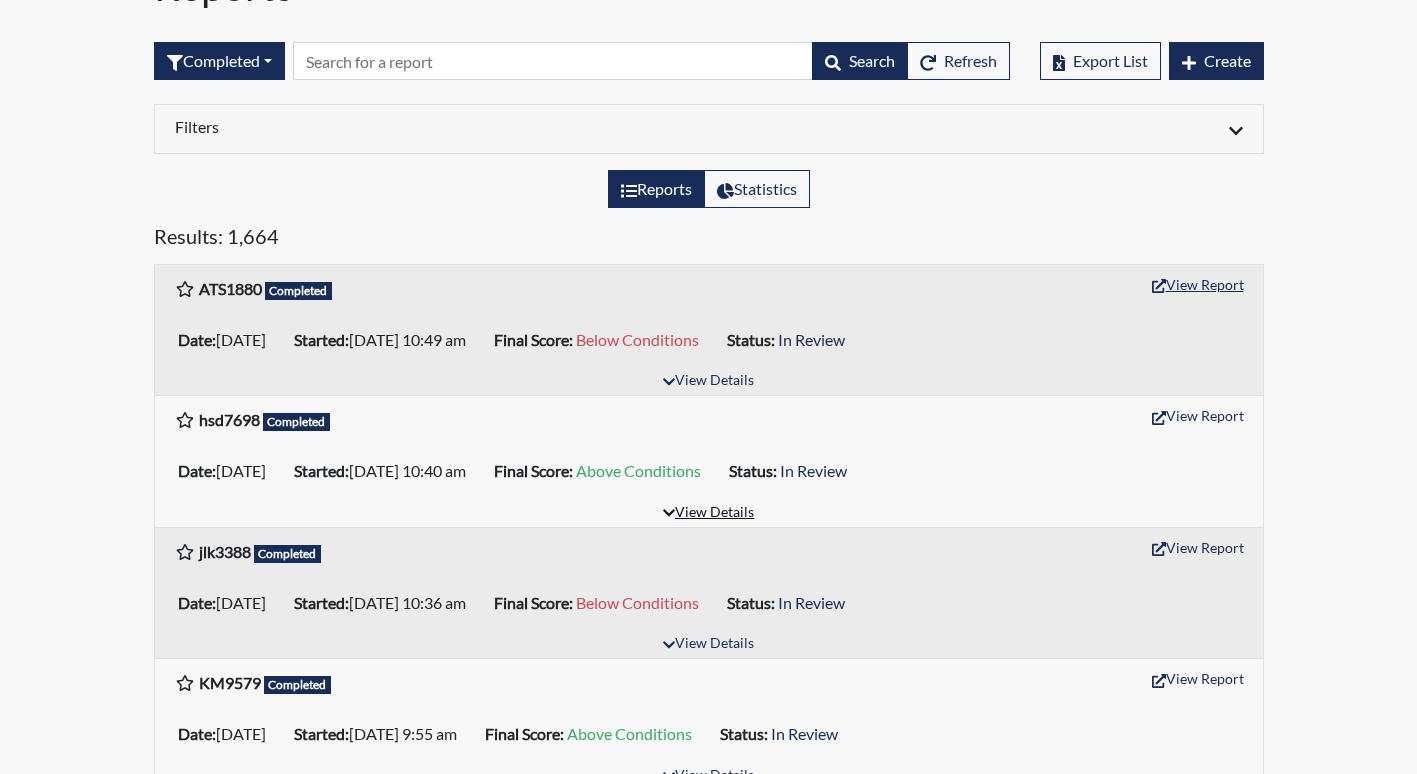 scroll, scrollTop: 0, scrollLeft: 0, axis: both 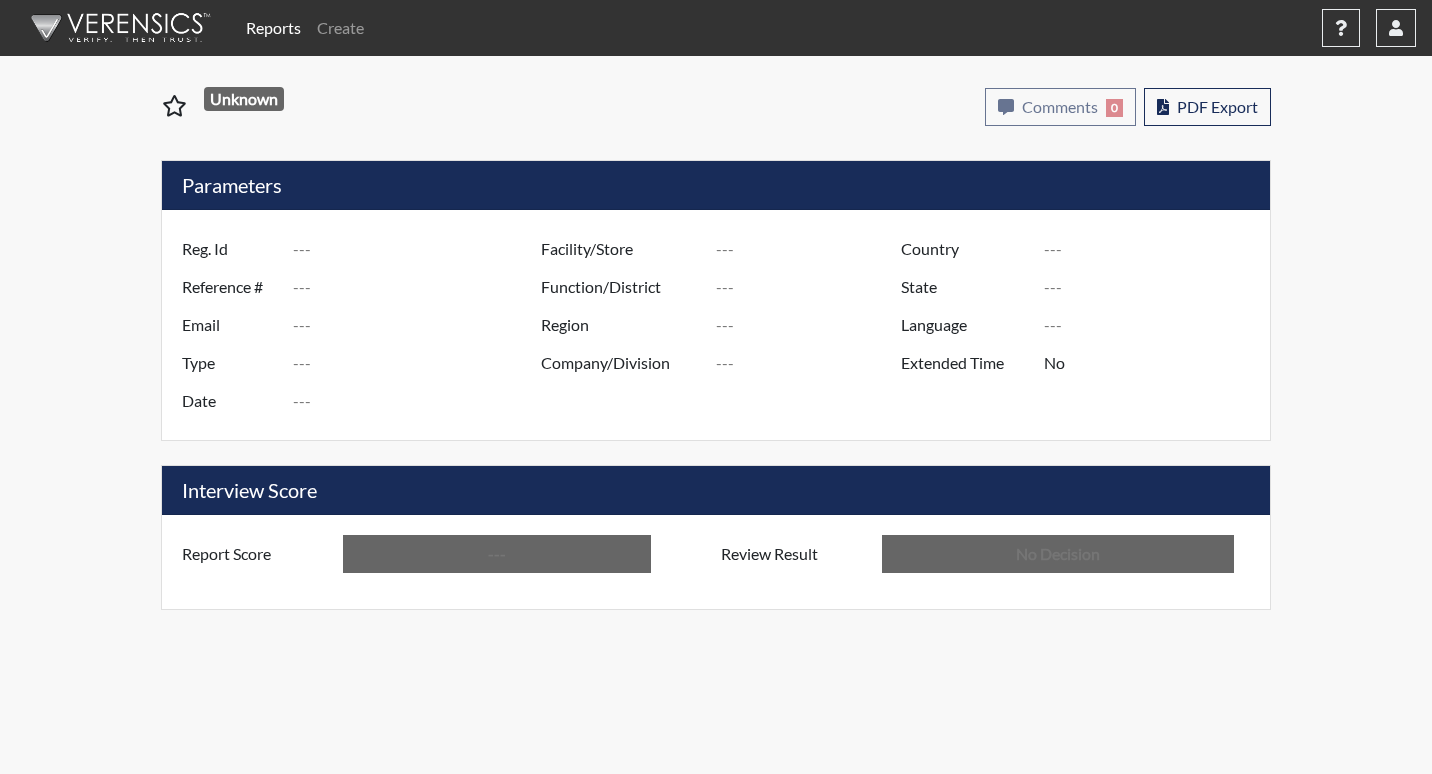 type on "ATS1880" 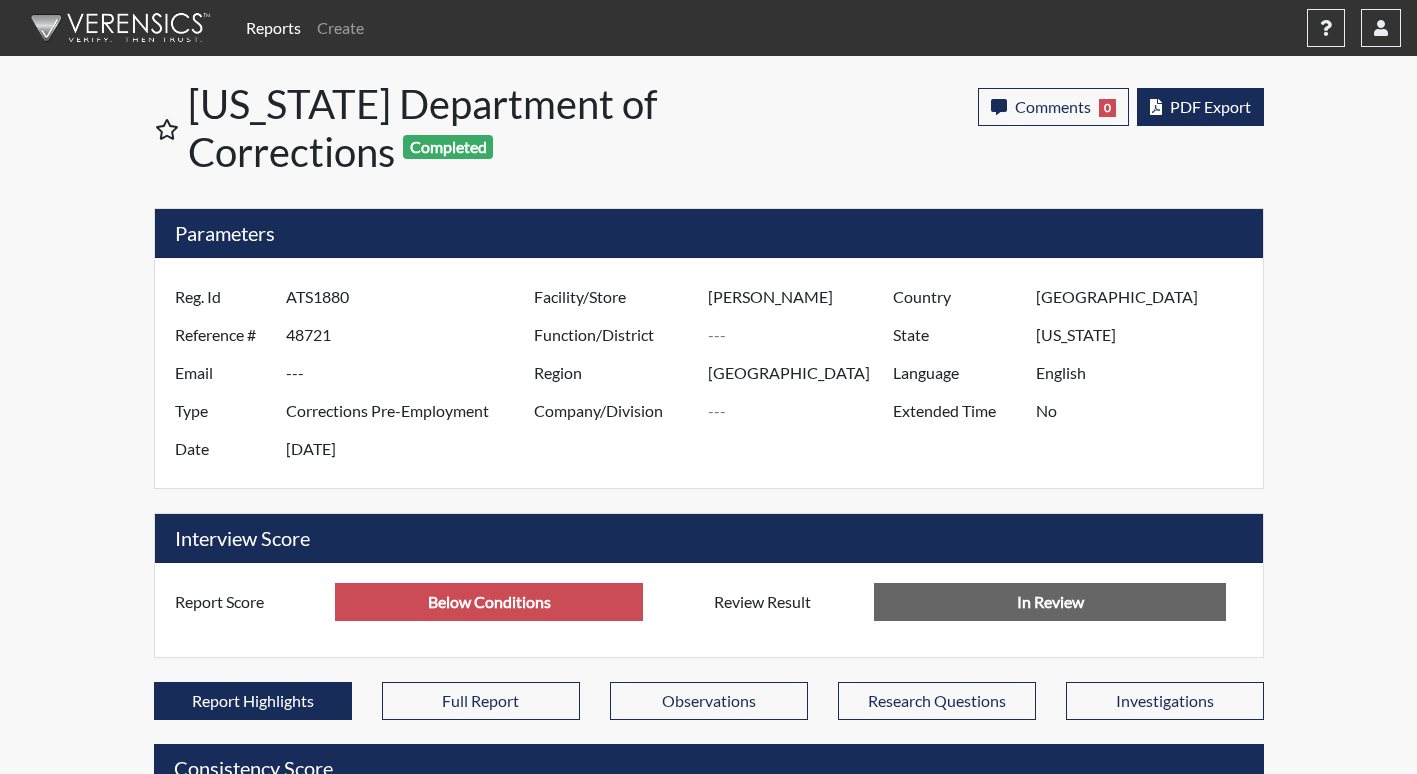 scroll, scrollTop: 999668, scrollLeft: 999169, axis: both 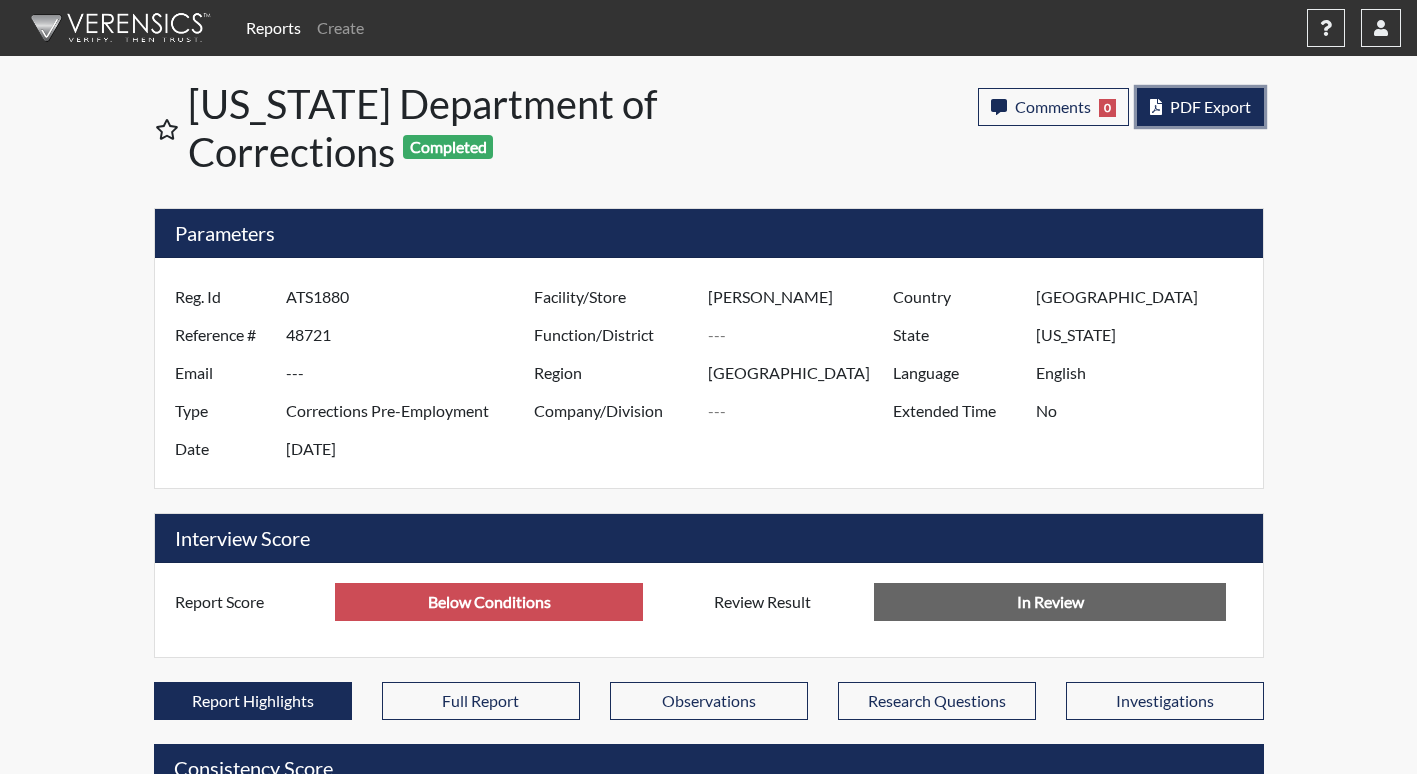 click on "PDF Export" at bounding box center (1200, 107) 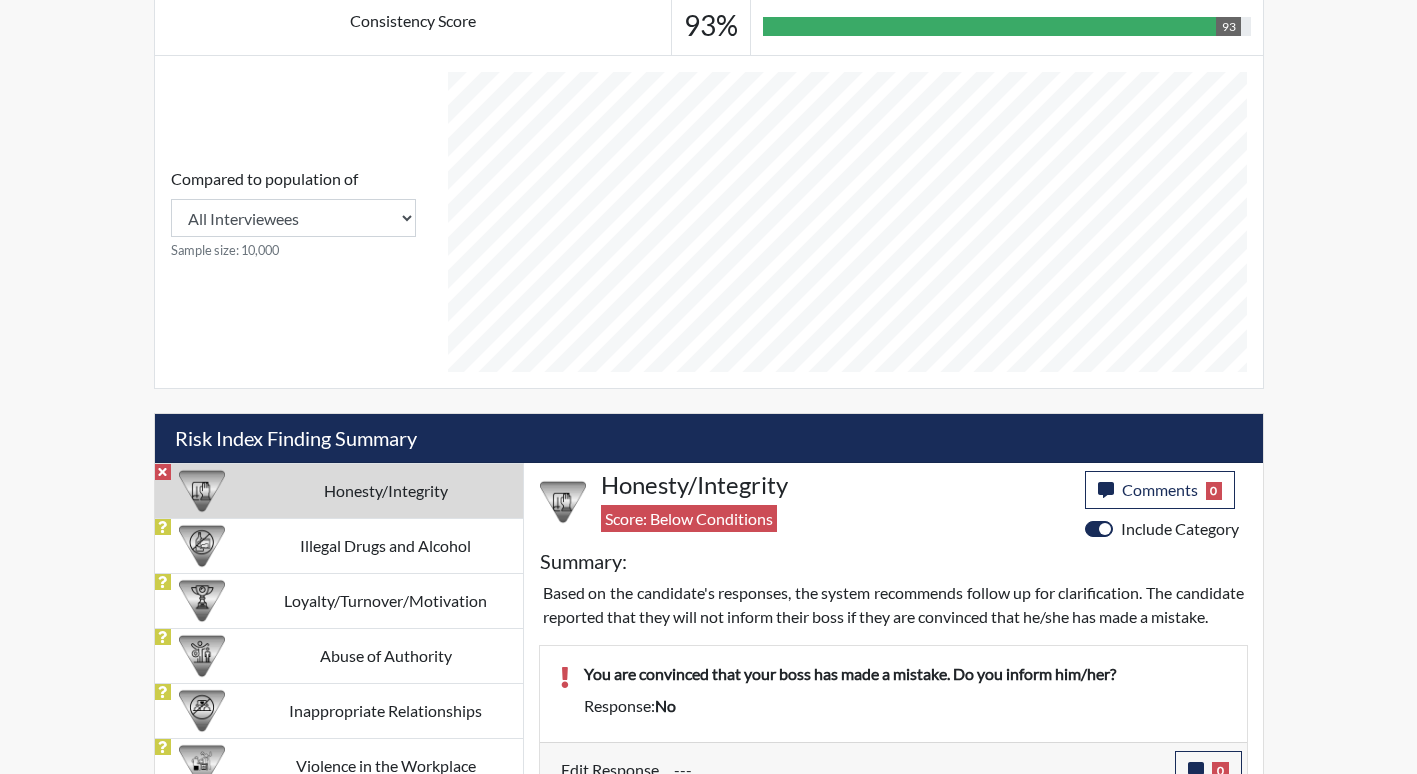 scroll, scrollTop: 1000, scrollLeft: 0, axis: vertical 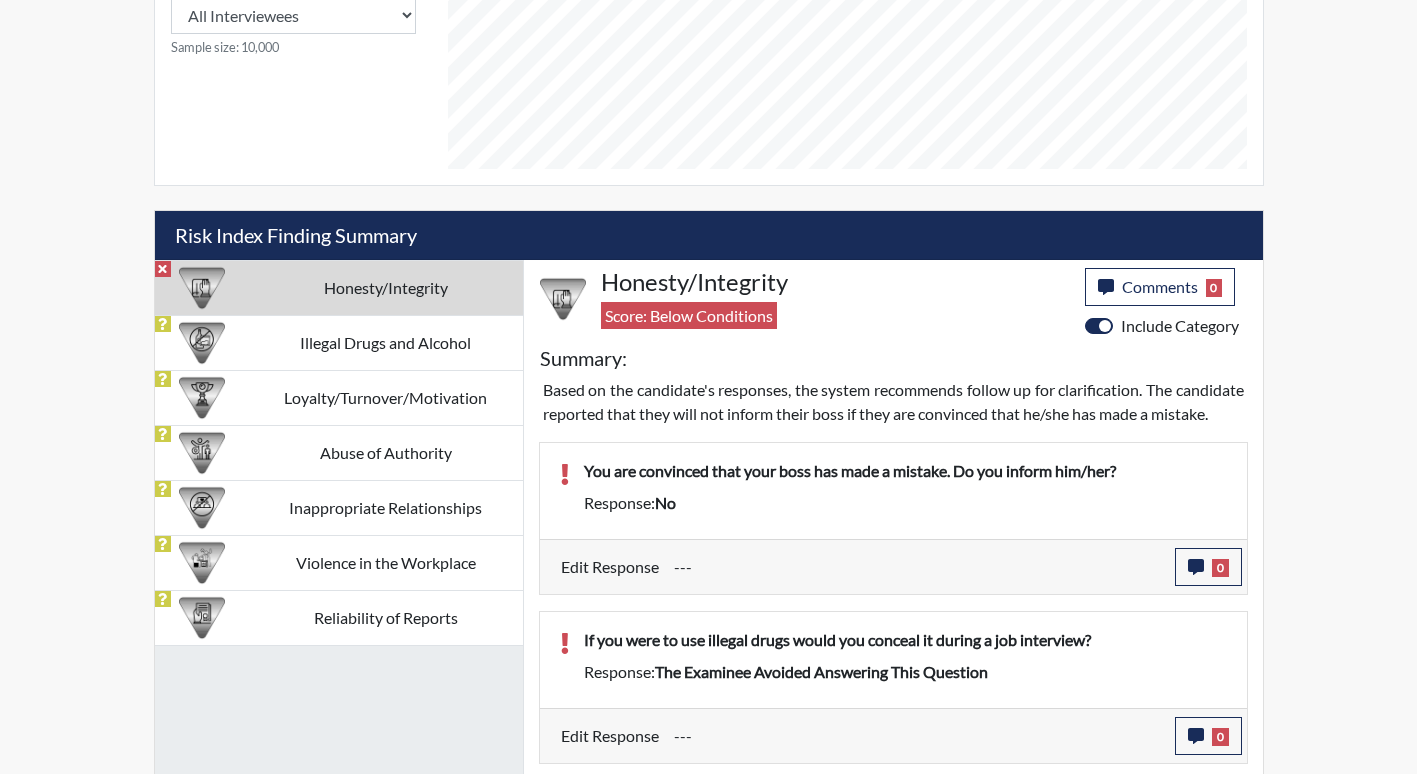click on "---" at bounding box center [917, 567] 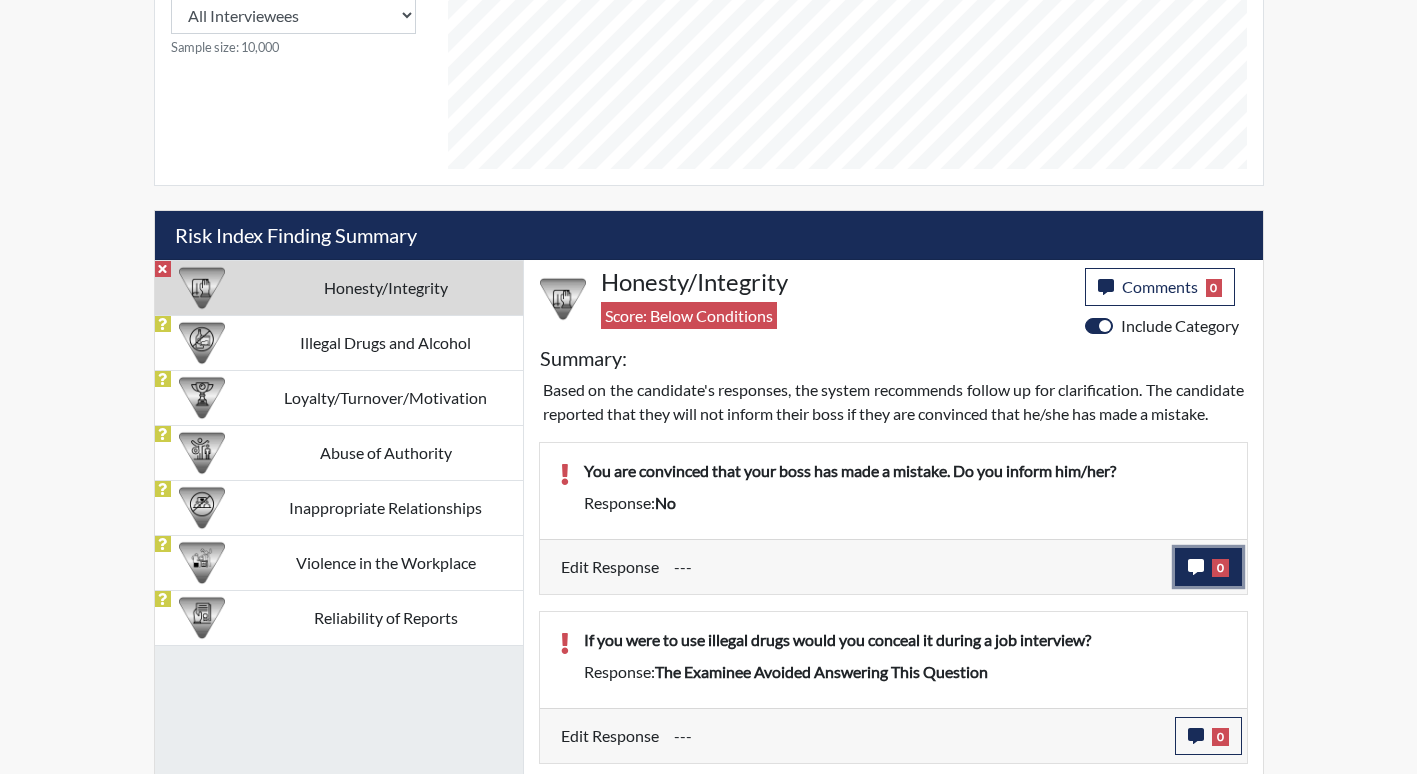 click 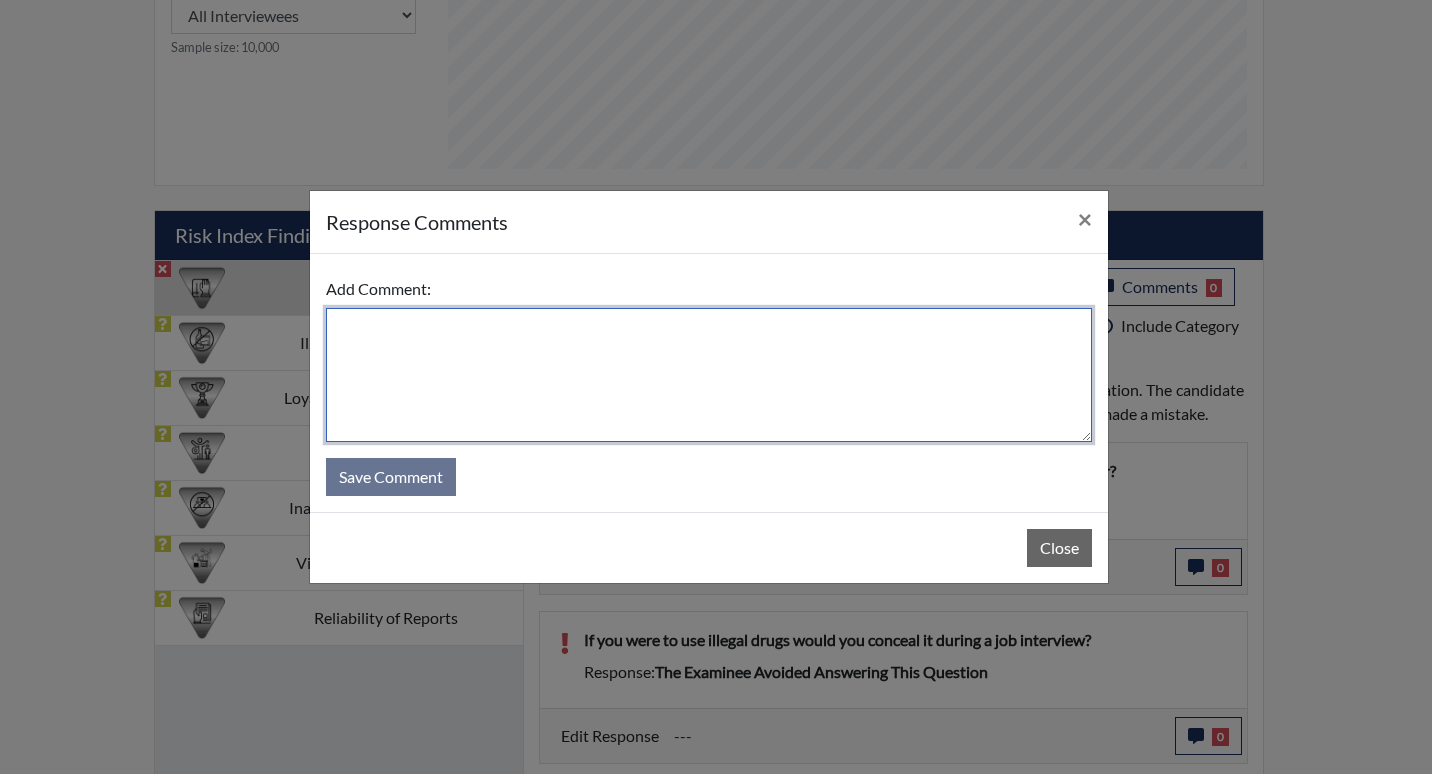 click at bounding box center (709, 375) 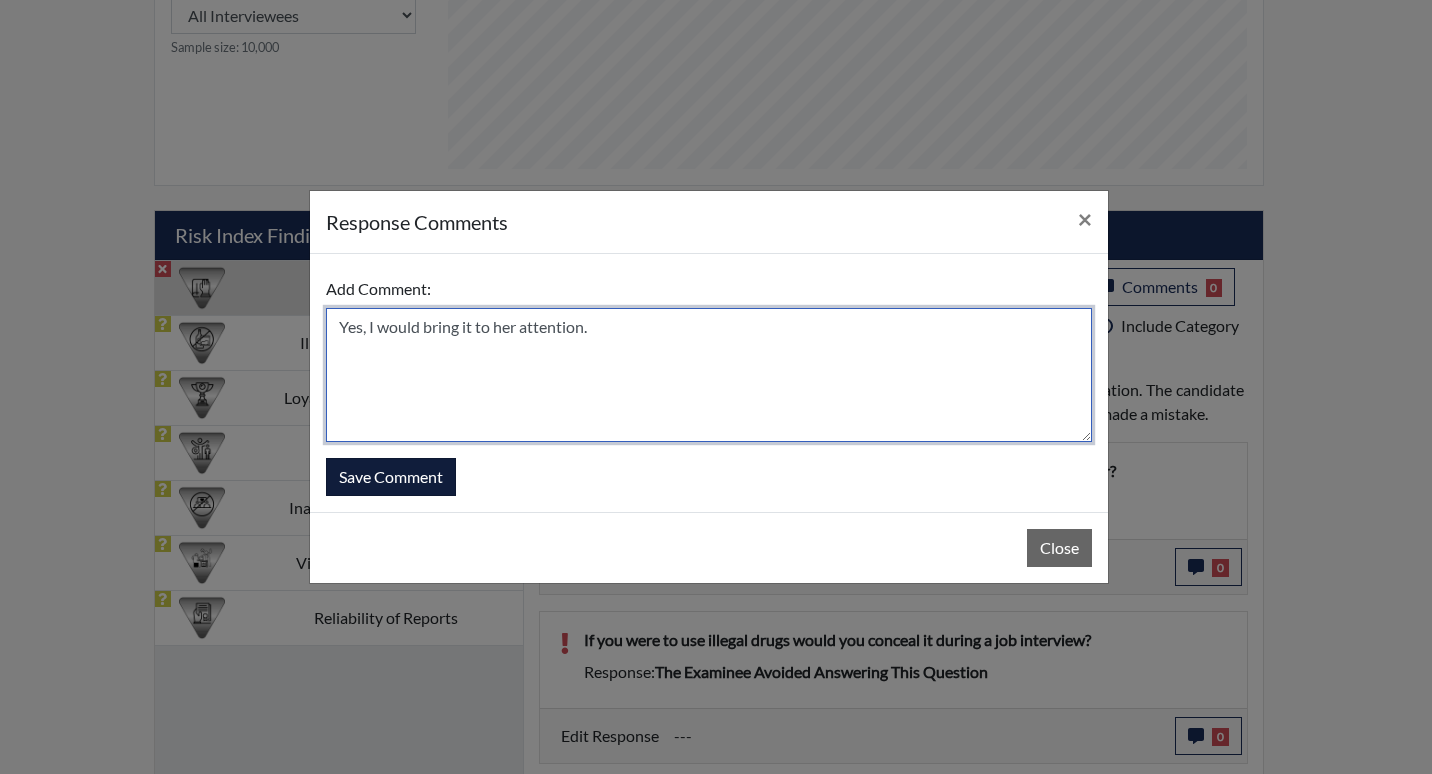 type on "Yes, I would bring it to her attention." 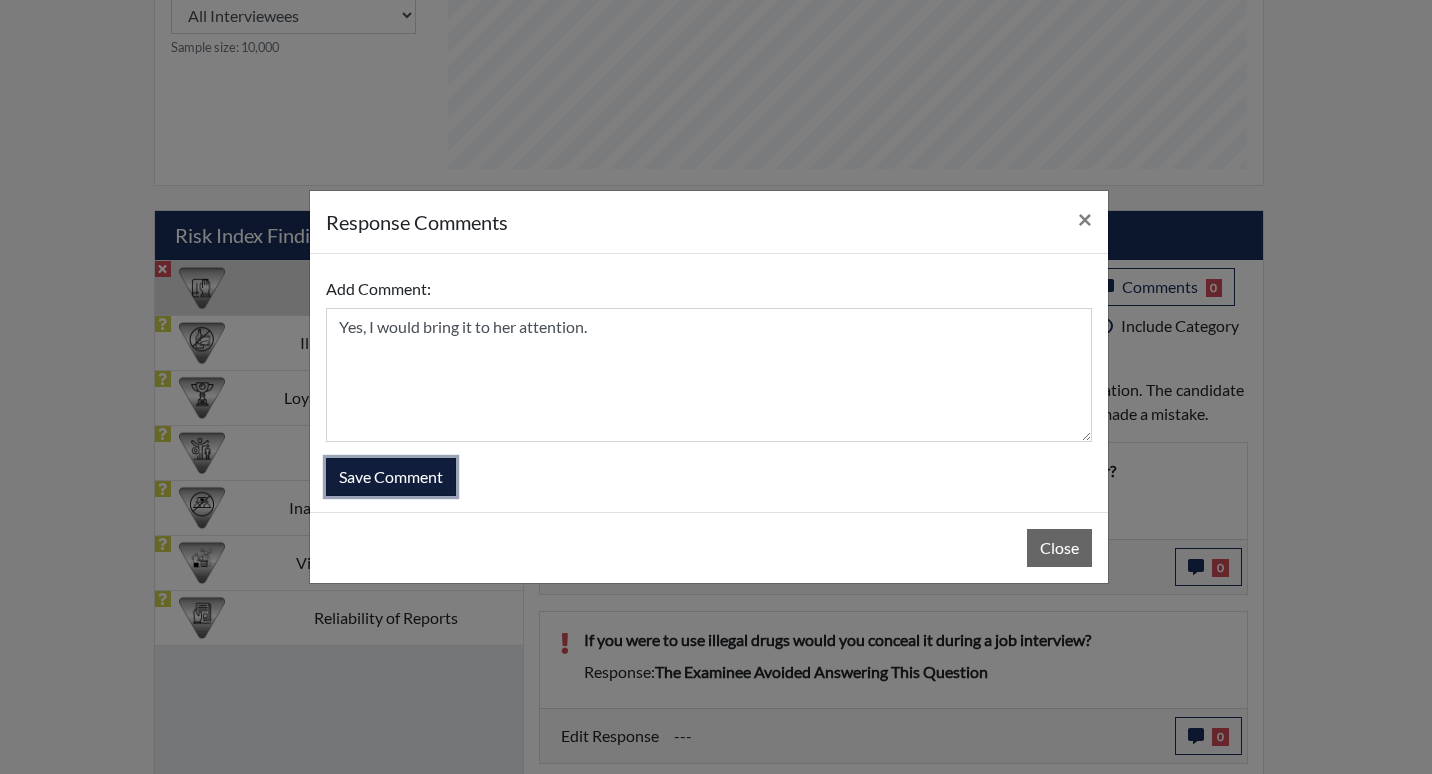 click on "Save Comment" at bounding box center (391, 477) 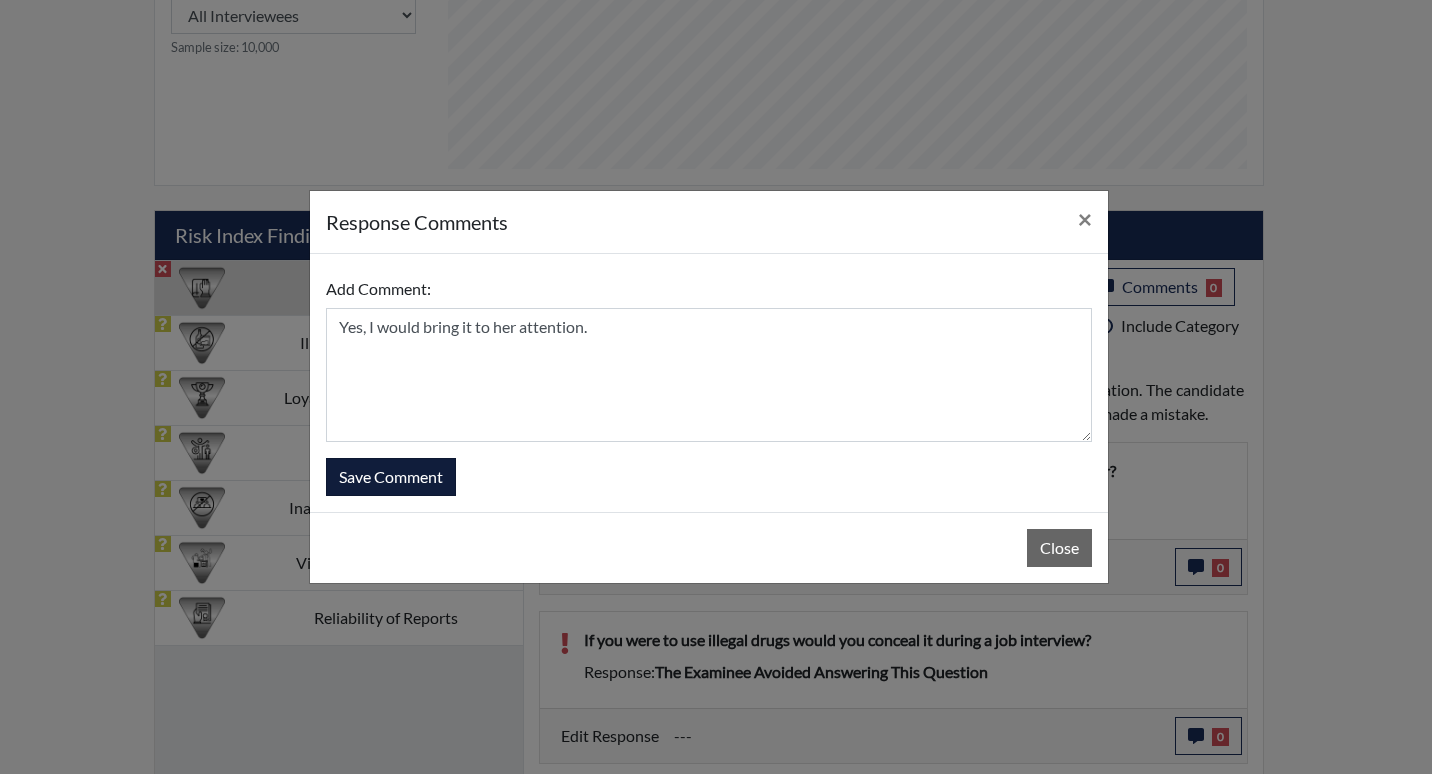 type 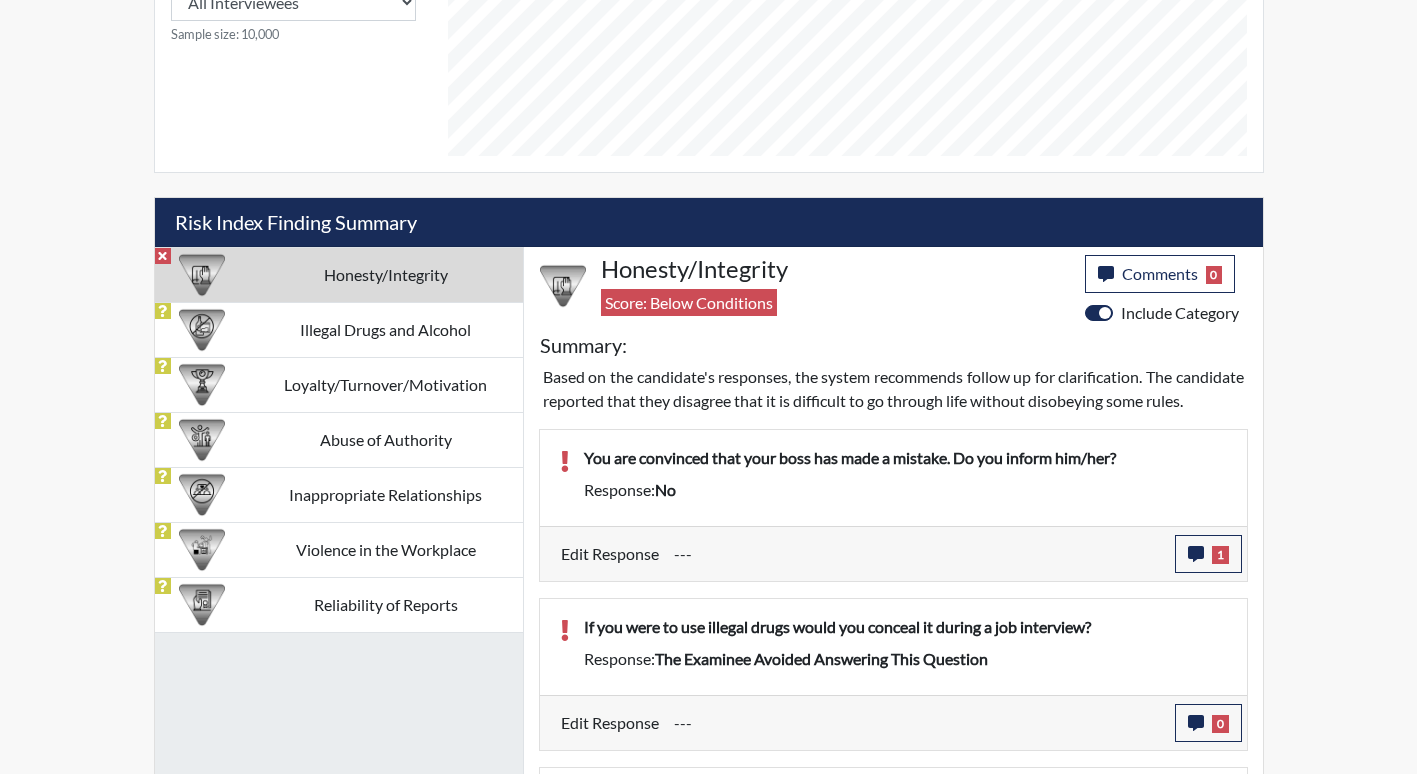 scroll, scrollTop: 1100, scrollLeft: 0, axis: vertical 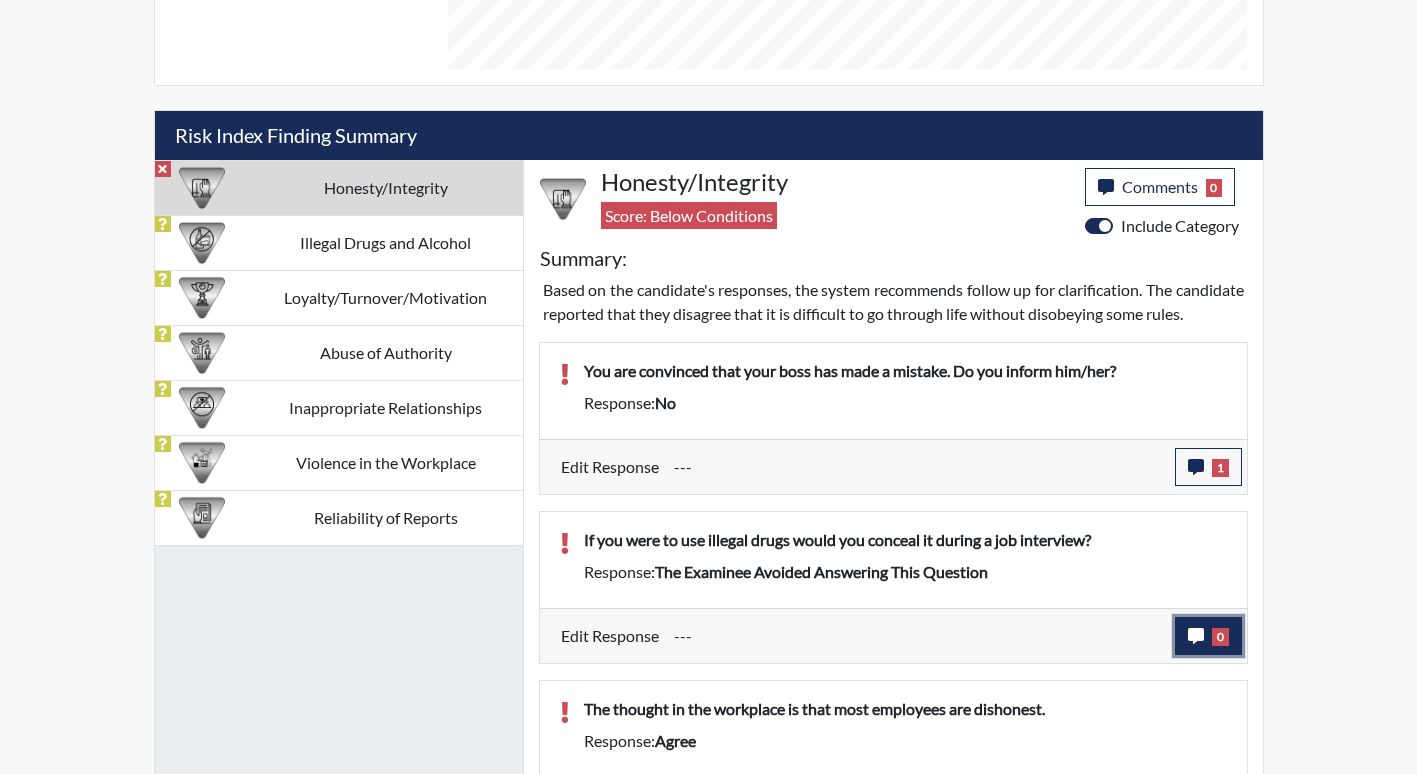 click on "0" at bounding box center [1208, 636] 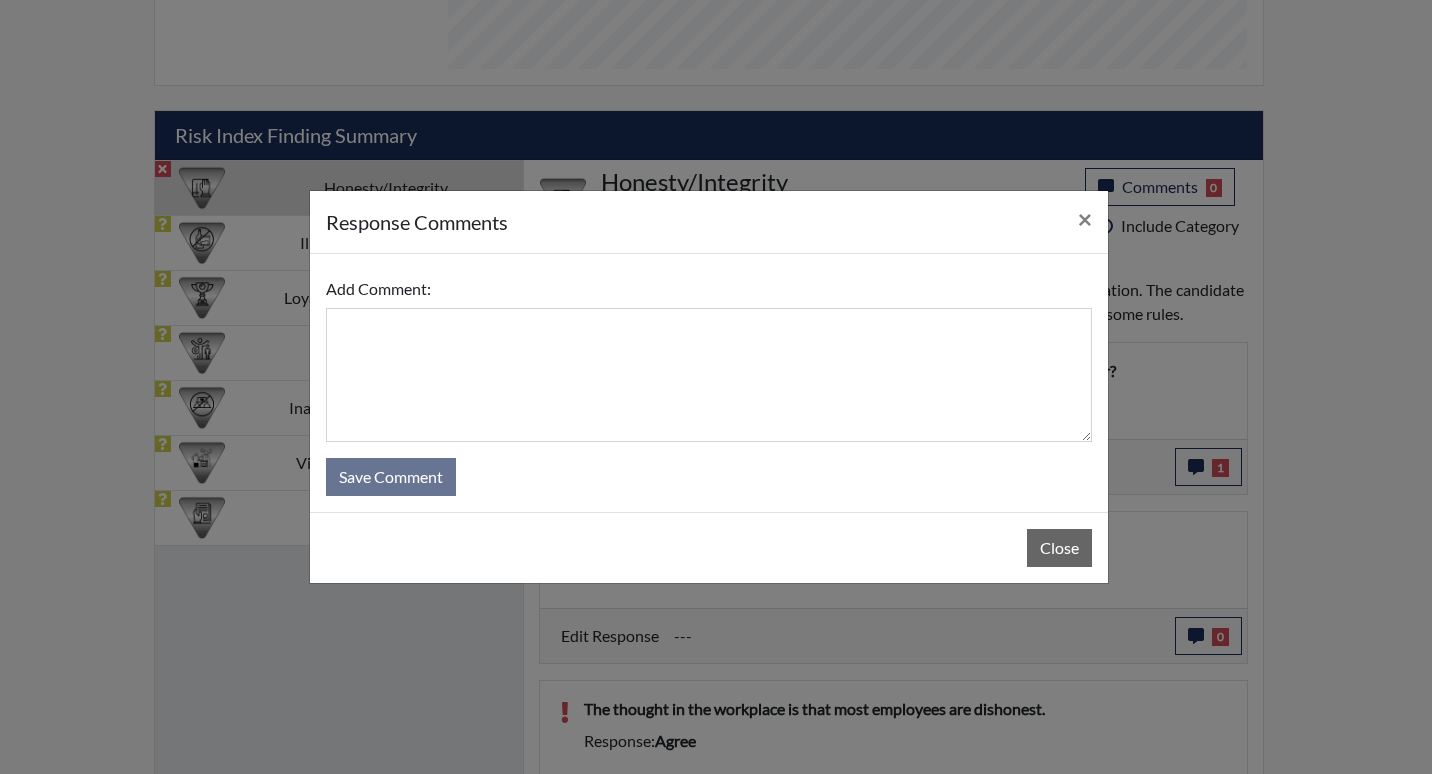 click on "Add Comment:" at bounding box center (378, 289) 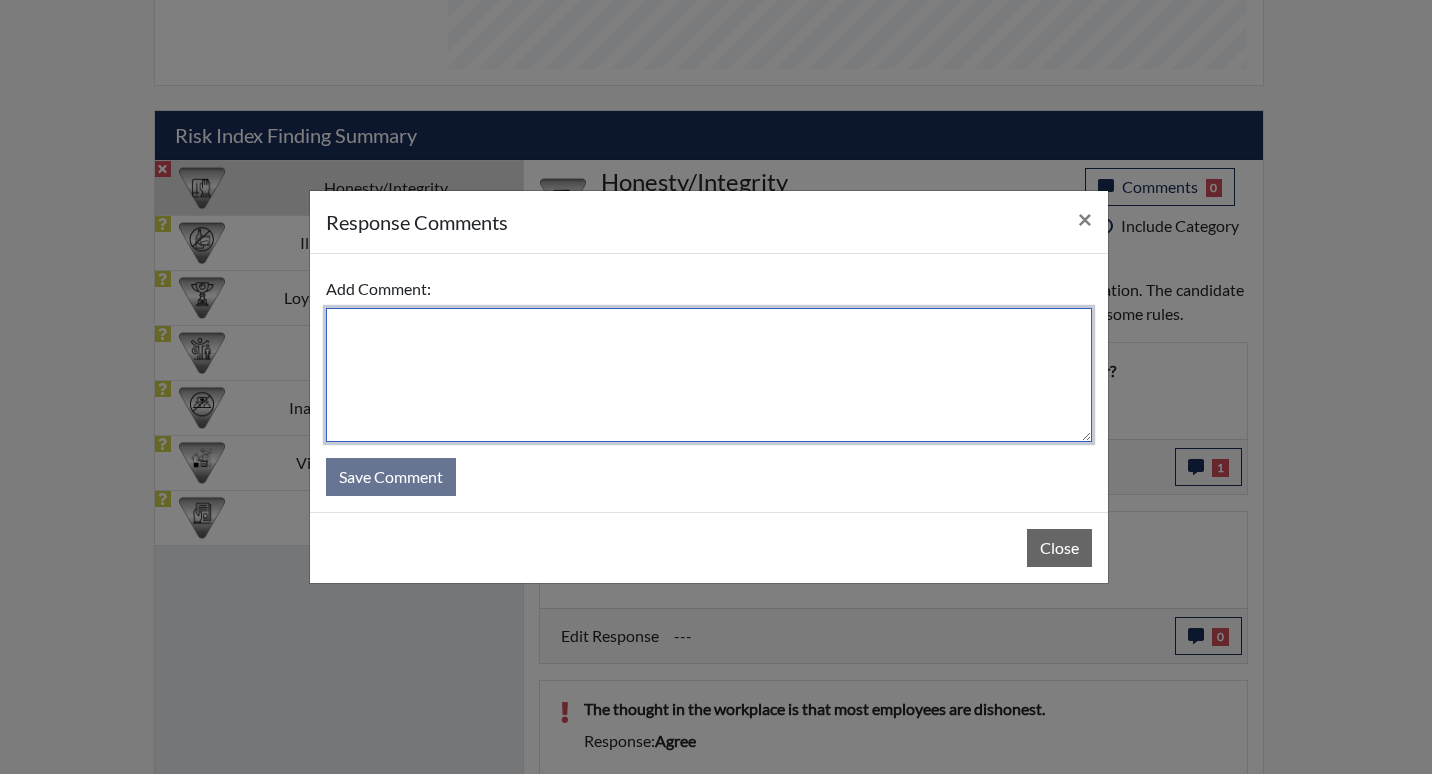 click at bounding box center (709, 375) 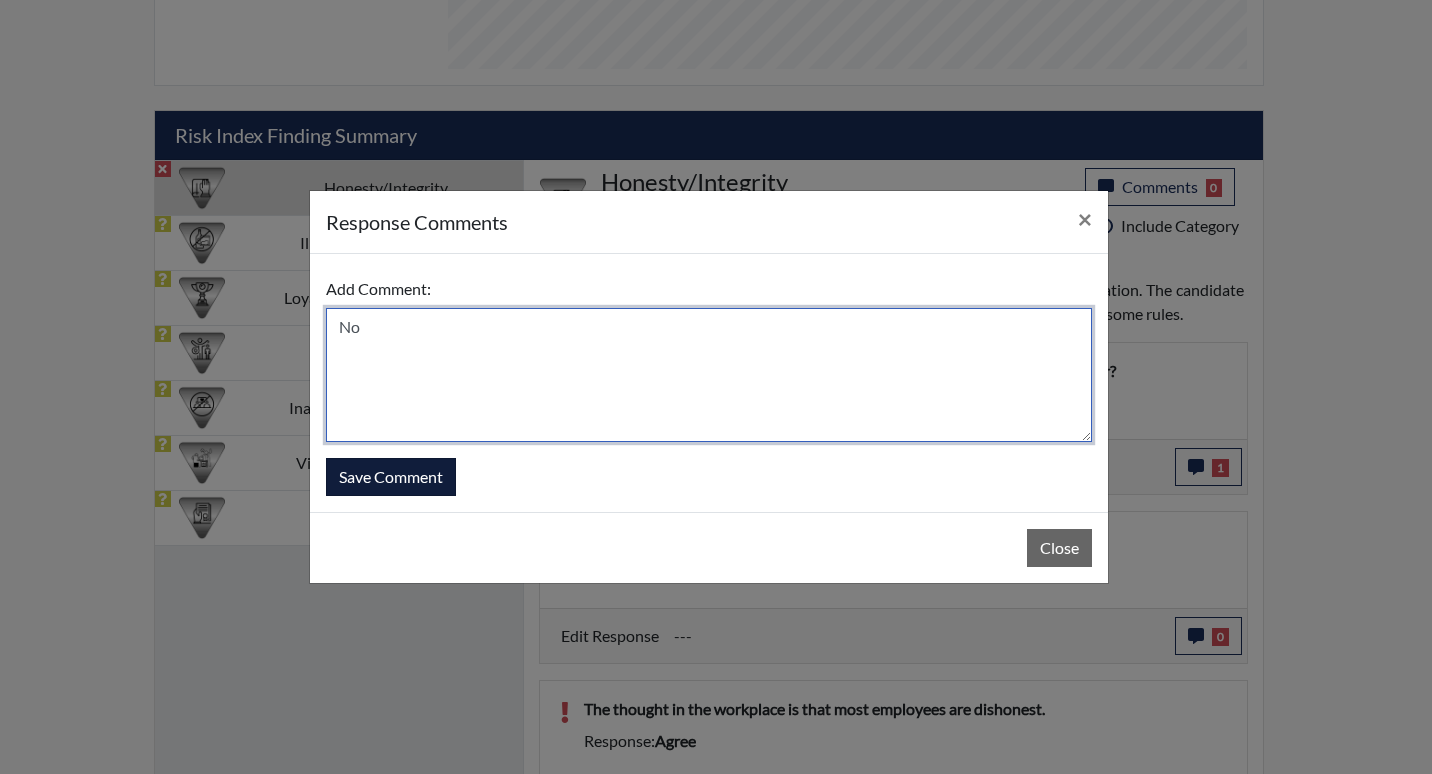 type on "No" 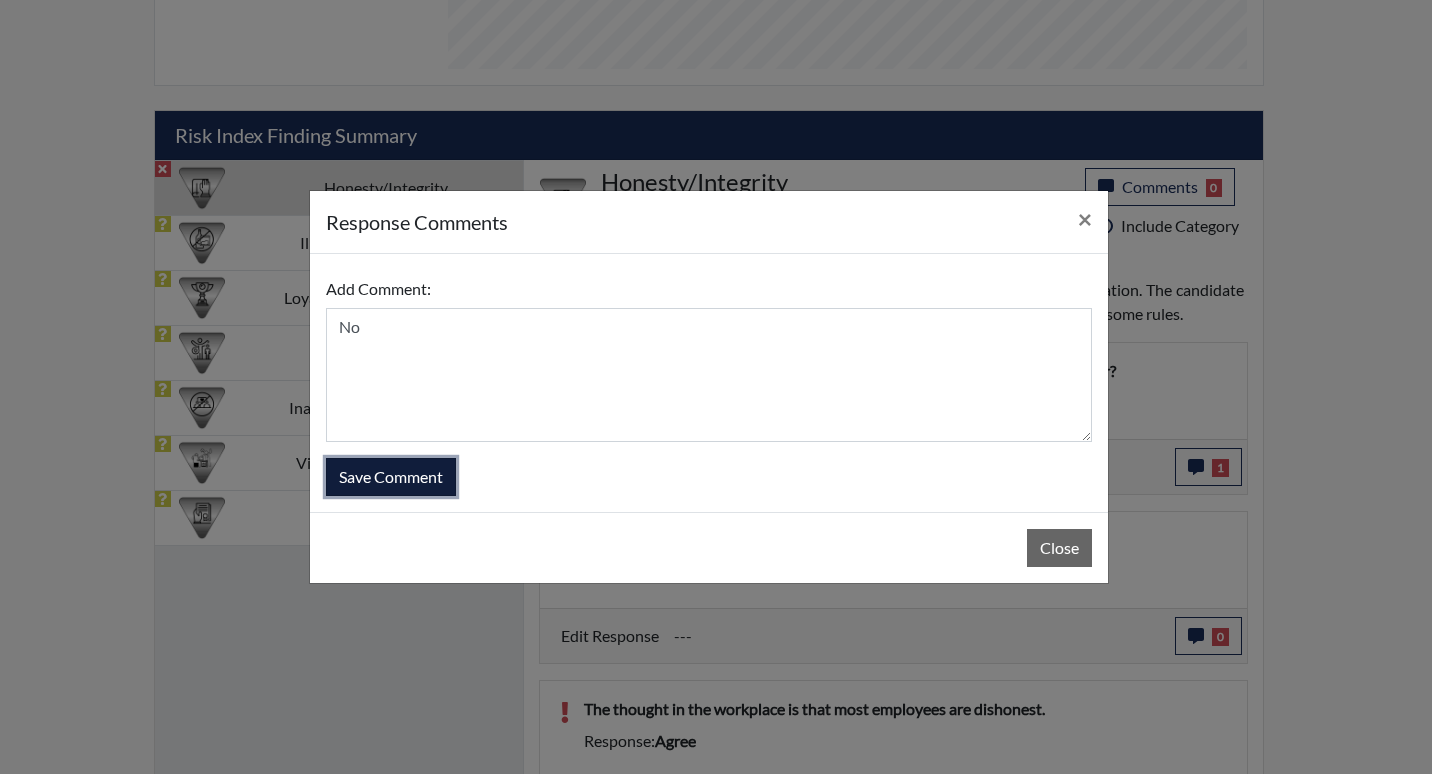 click on "Save Comment" at bounding box center [391, 477] 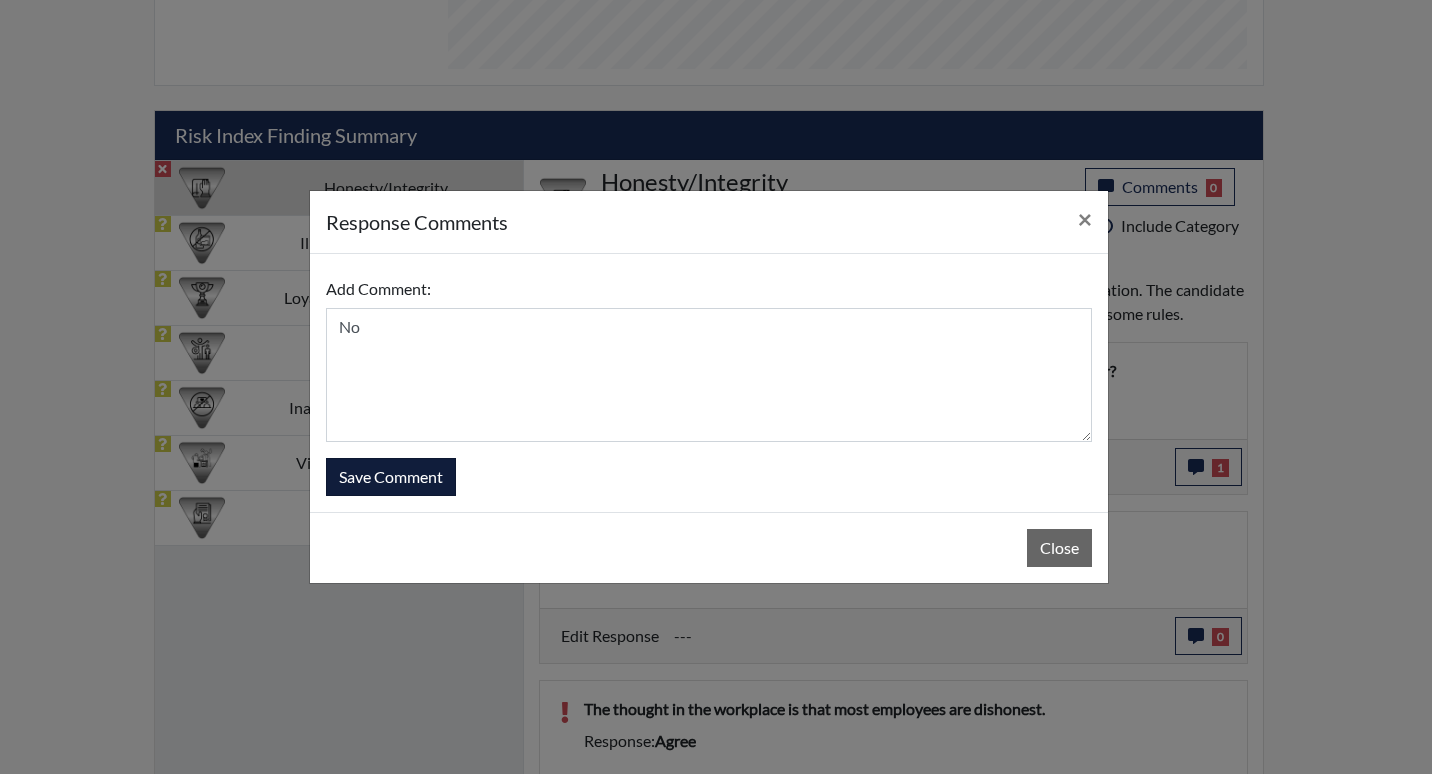 type 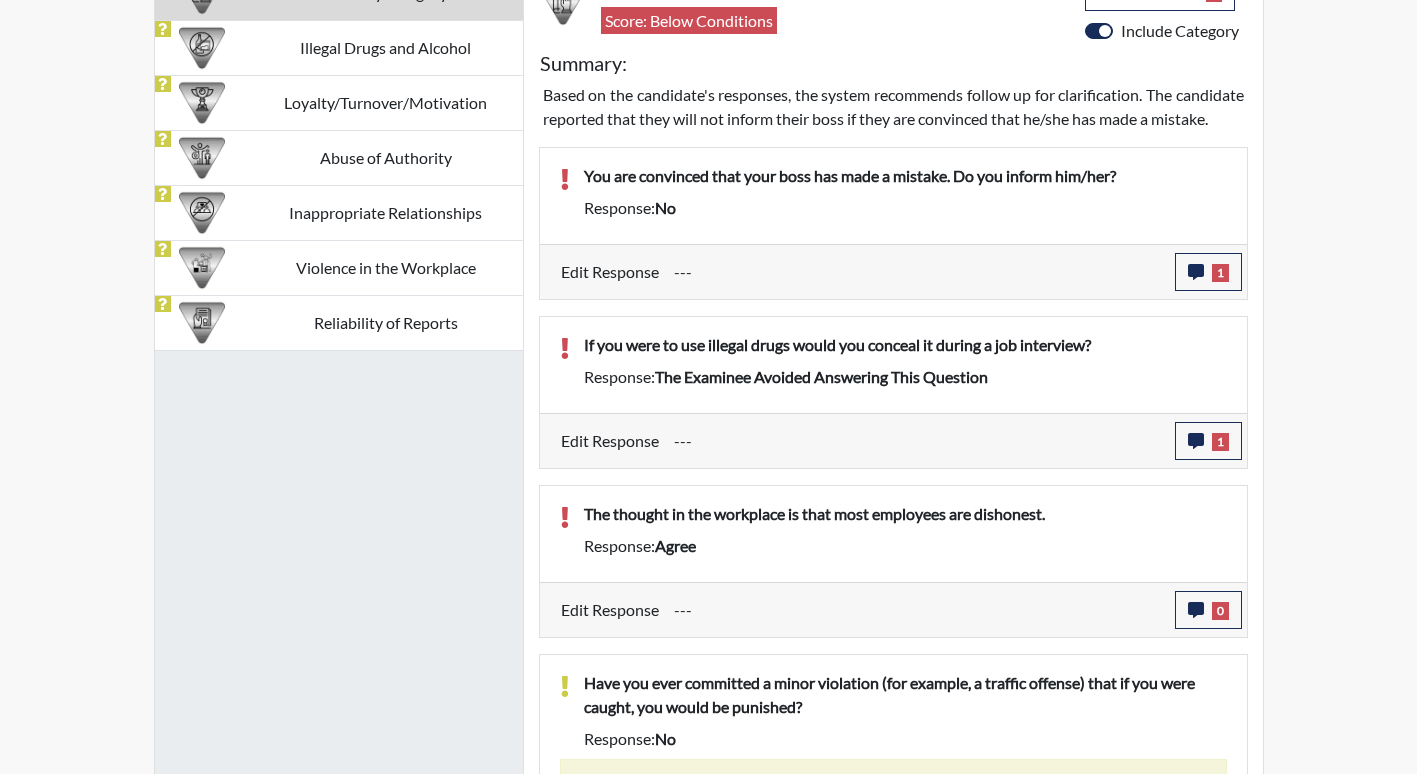 scroll, scrollTop: 1300, scrollLeft: 0, axis: vertical 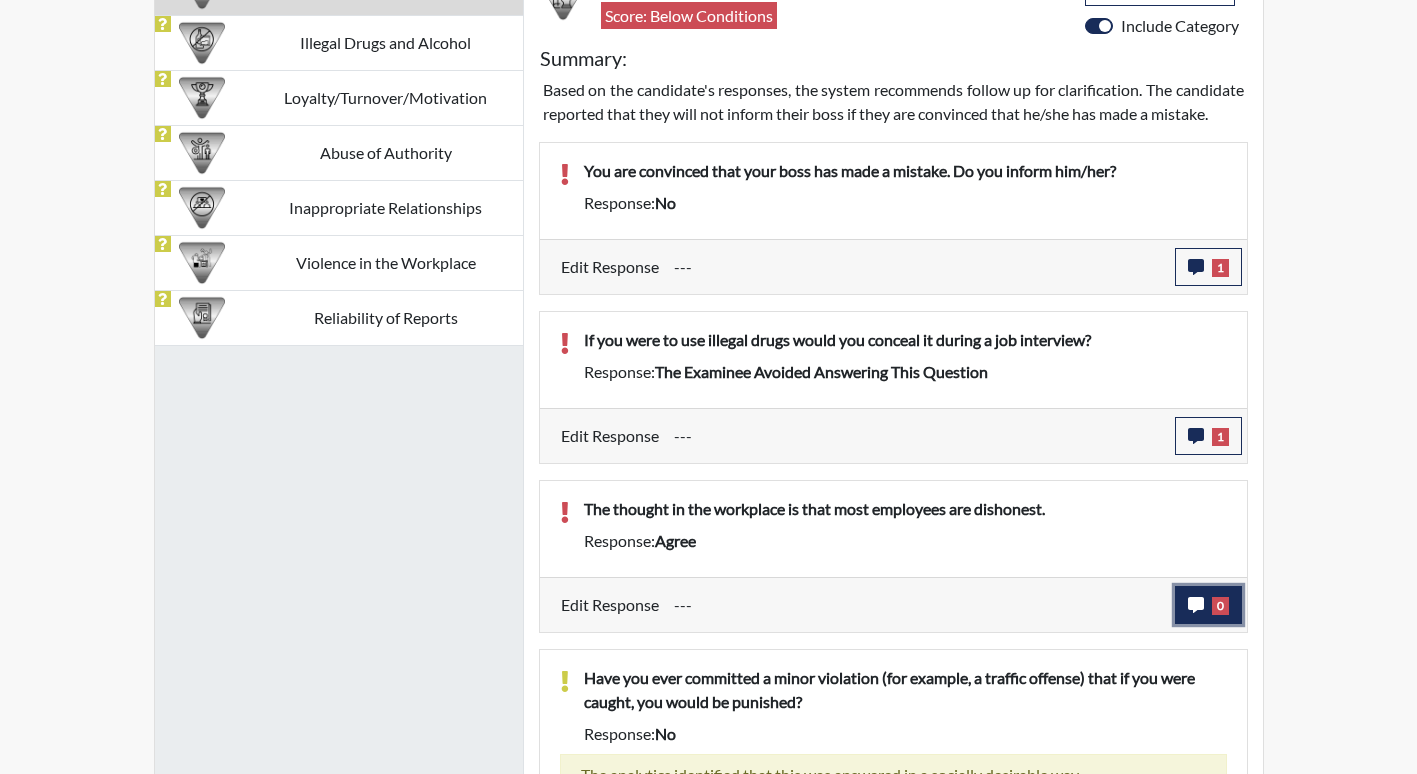 click 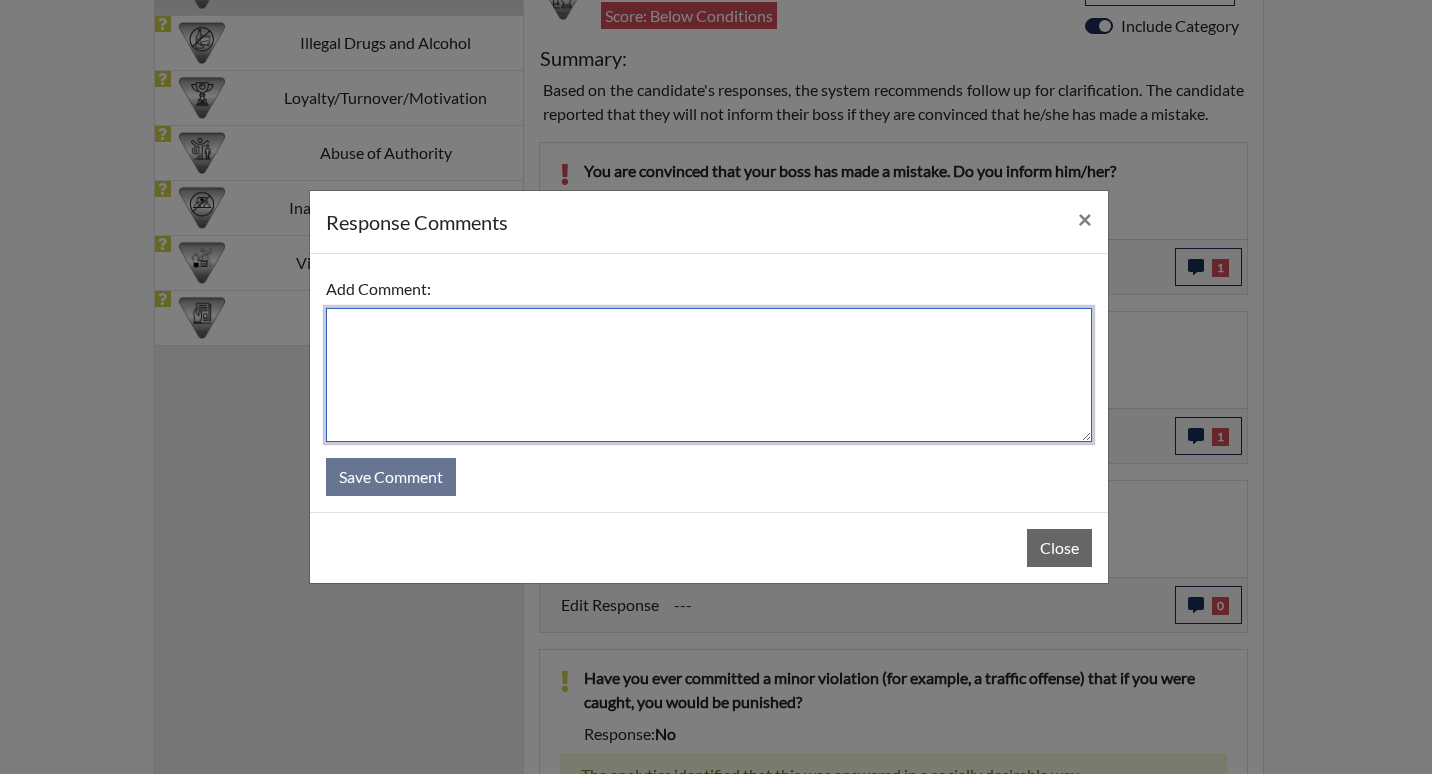 click at bounding box center (709, 375) 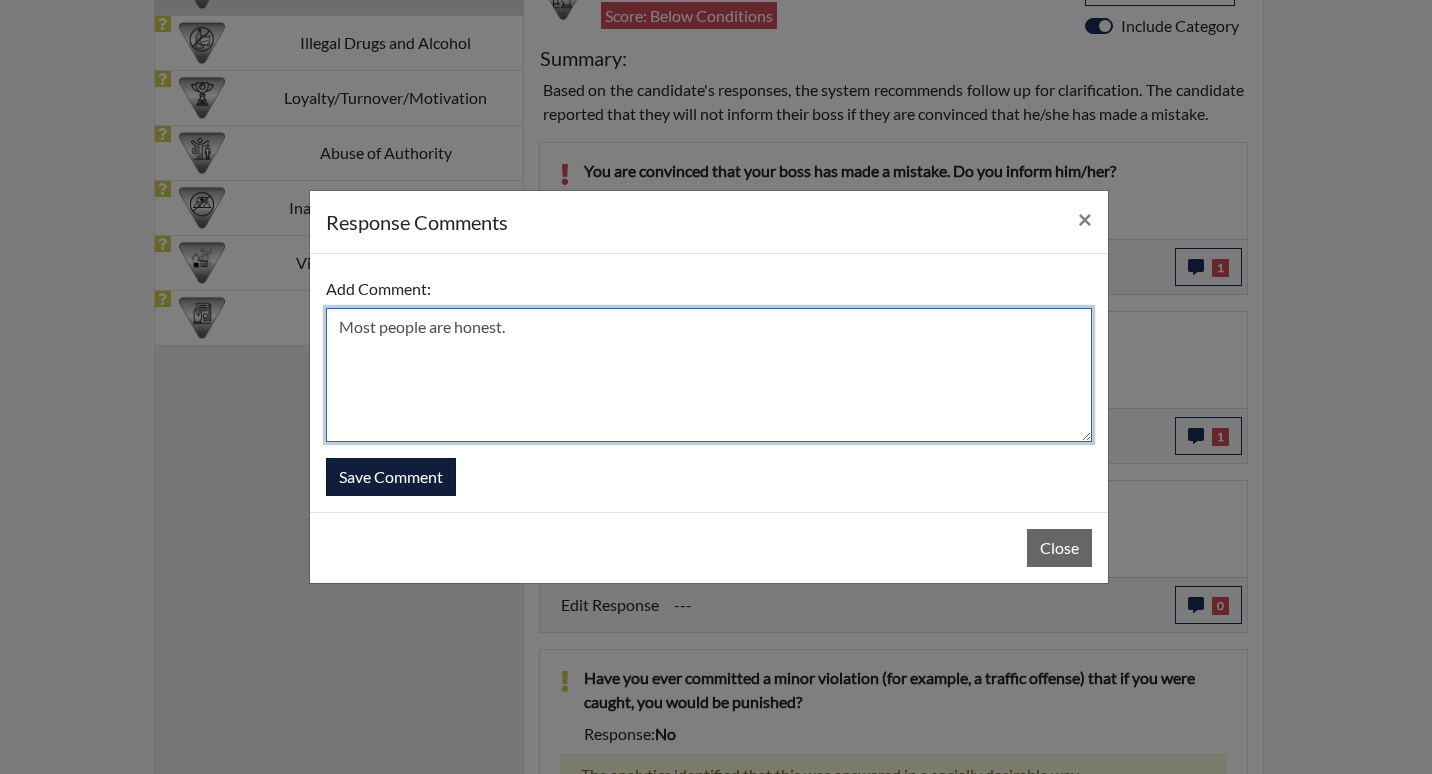 type on "Most people are honest." 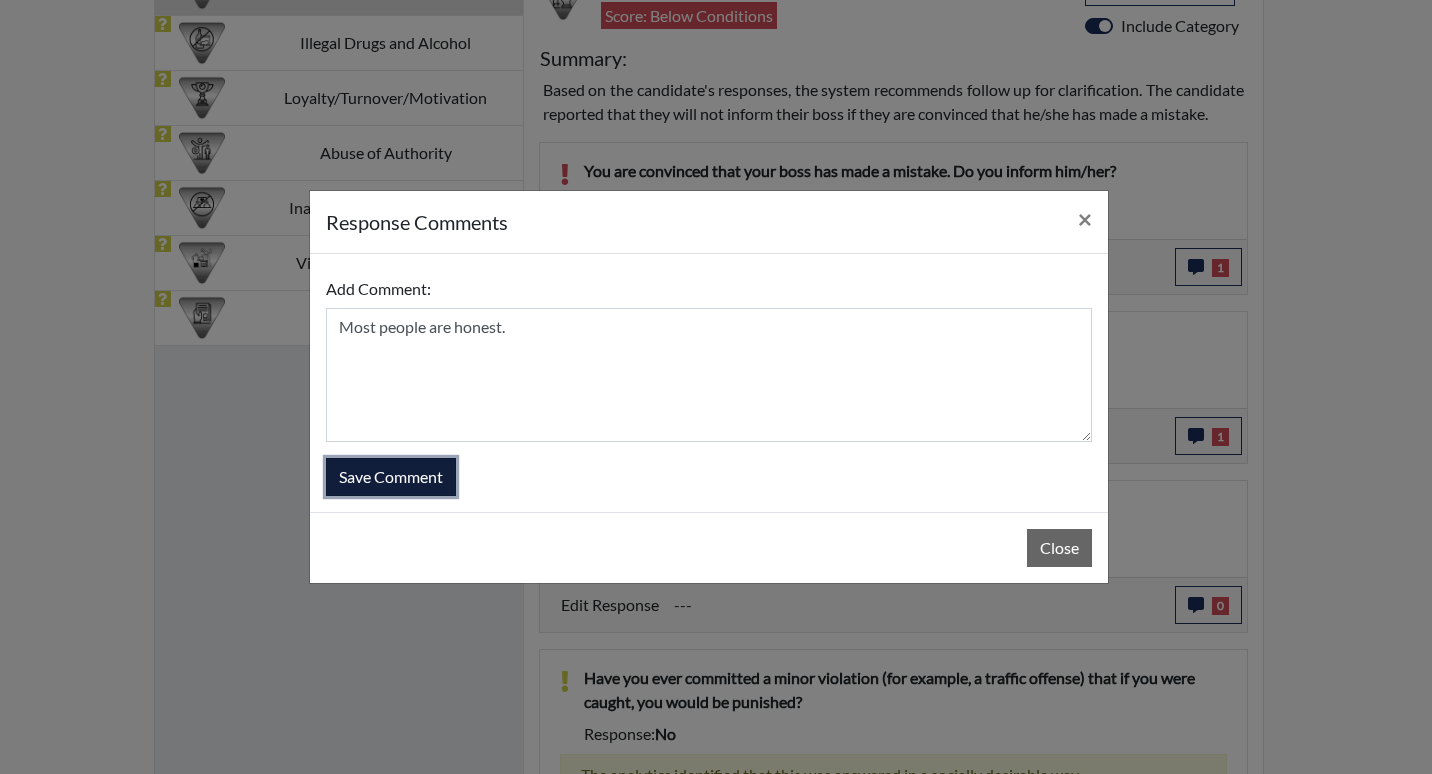 click on "Save Comment" at bounding box center [391, 477] 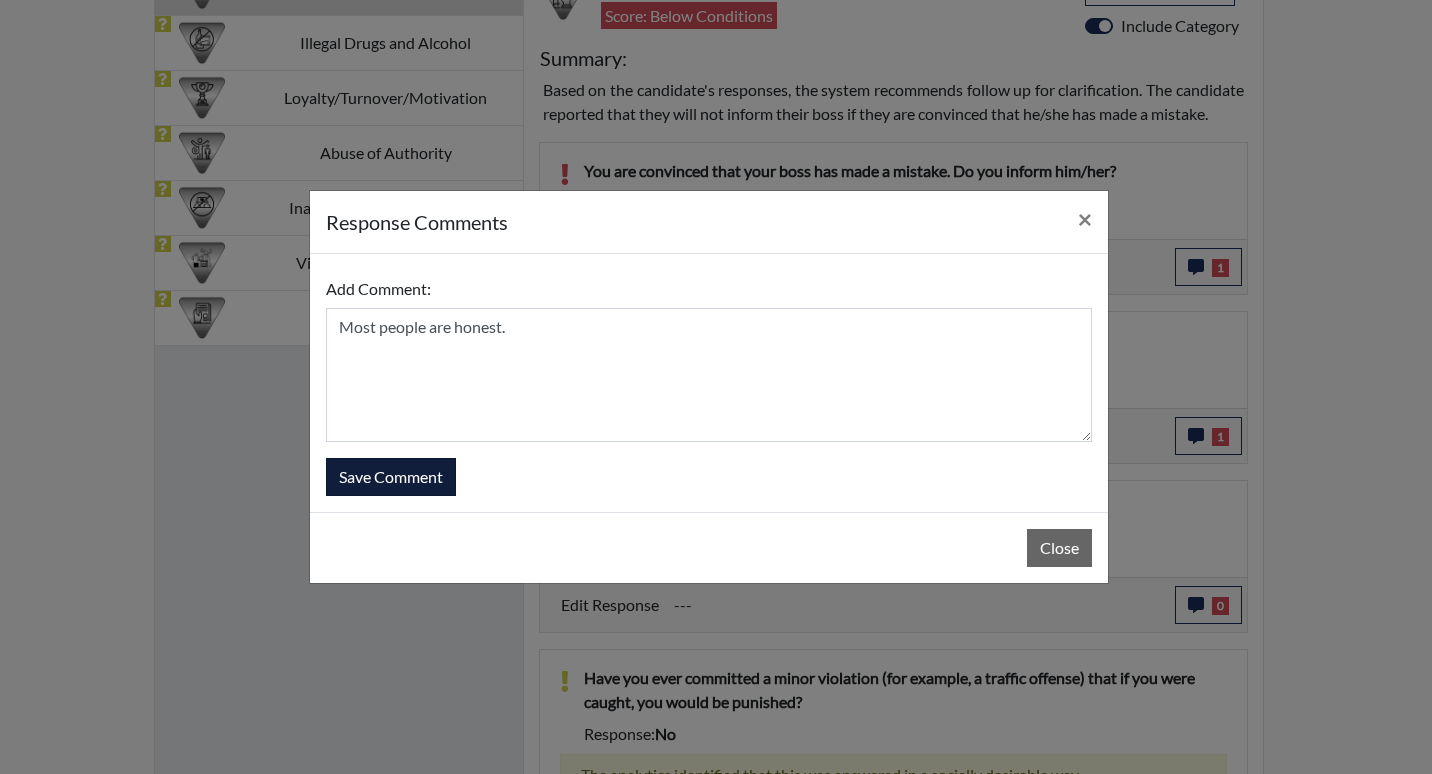 type 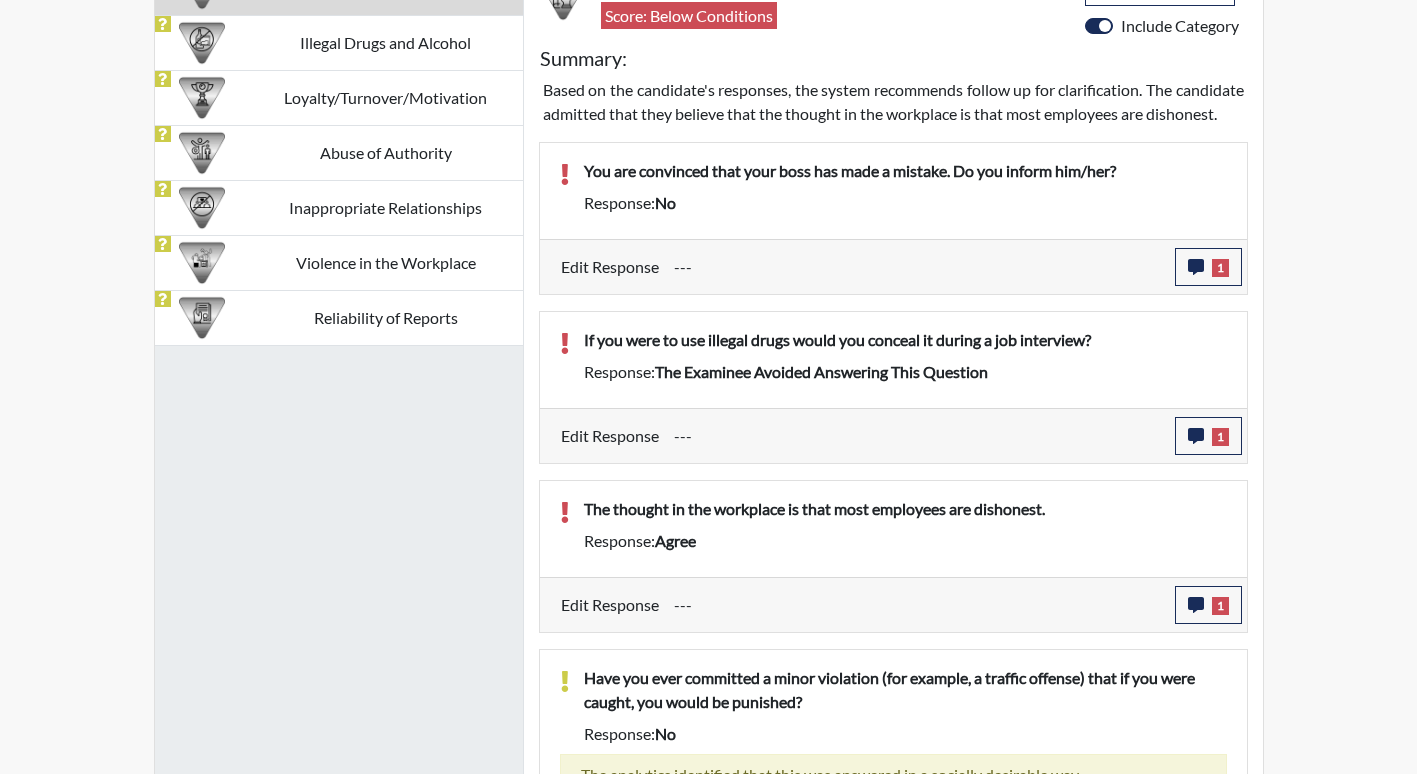 scroll, scrollTop: 999668, scrollLeft: 999169, axis: both 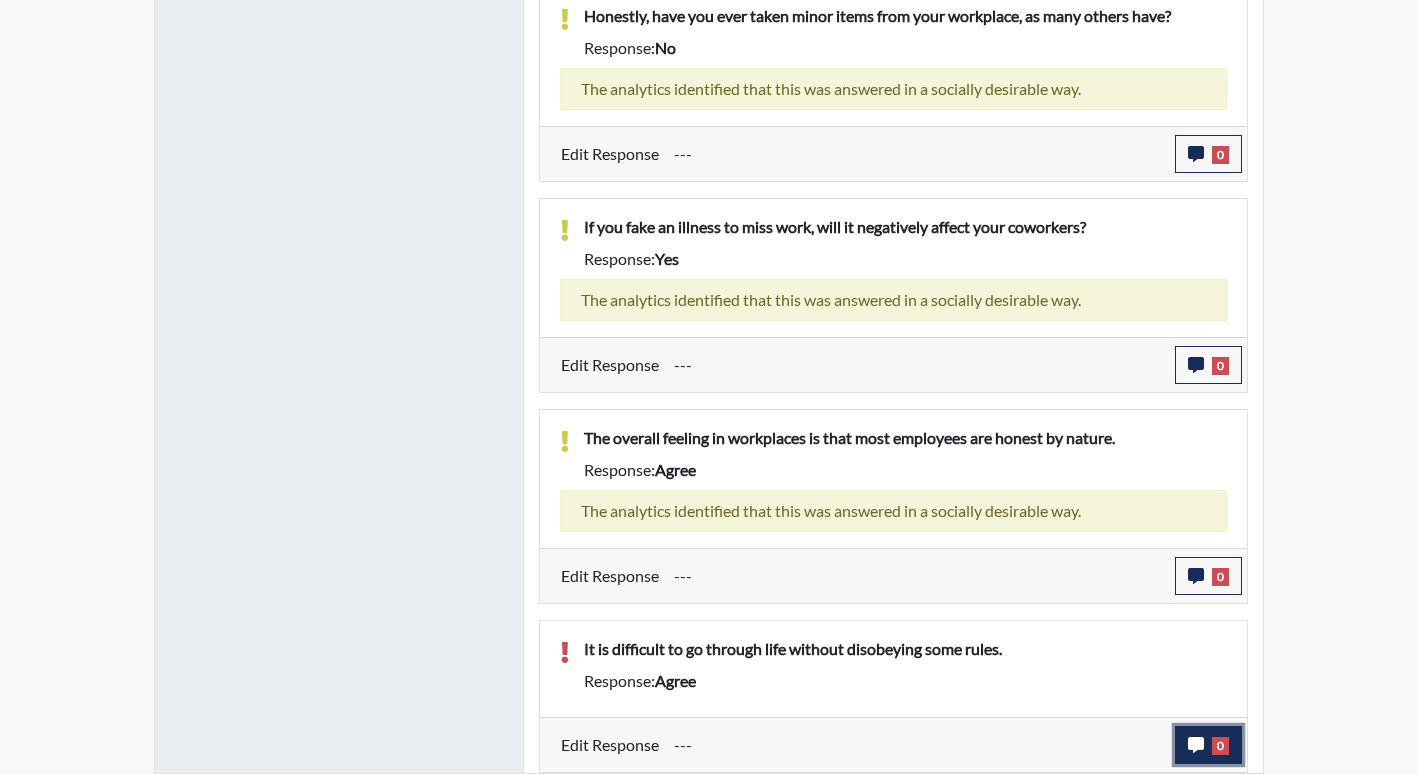 click on "0" at bounding box center (1220, 746) 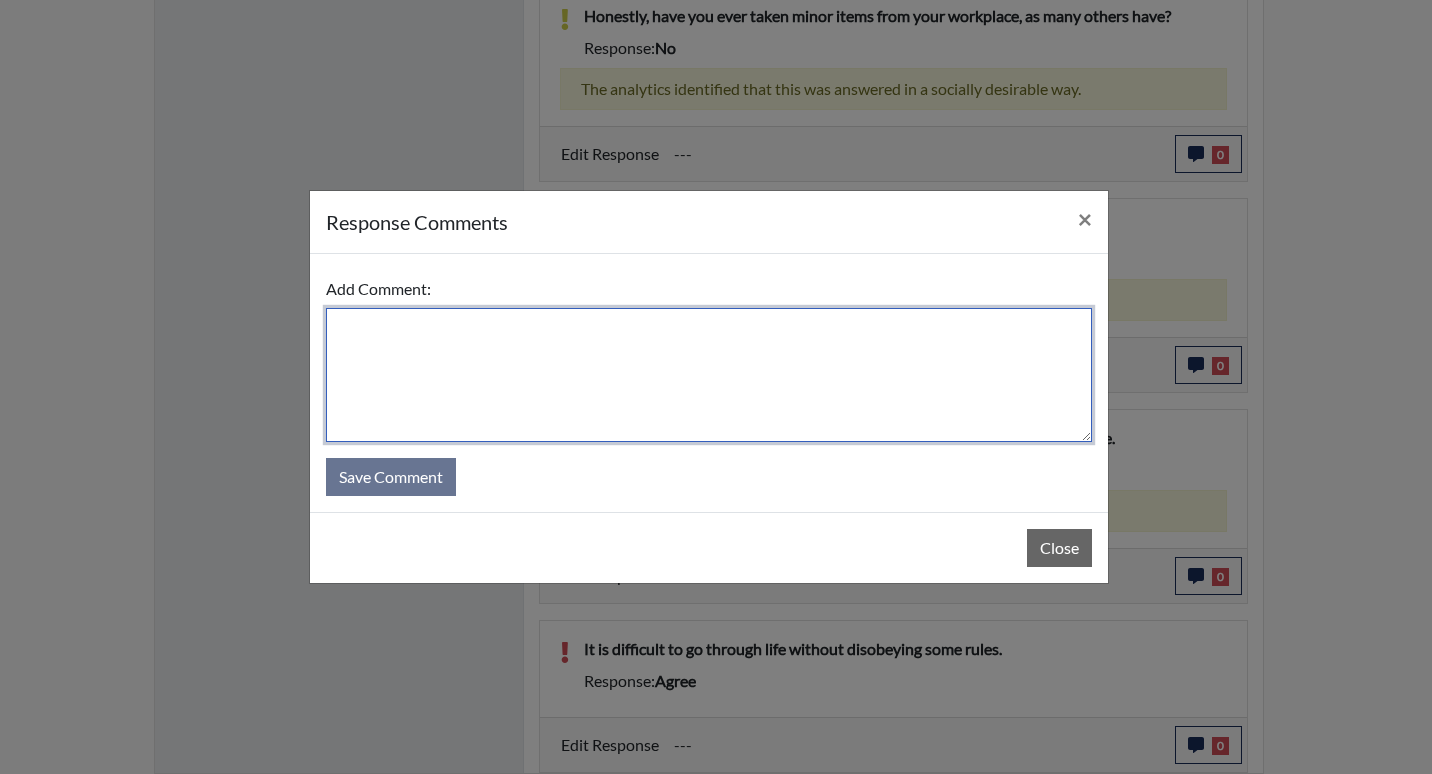 click at bounding box center (709, 375) 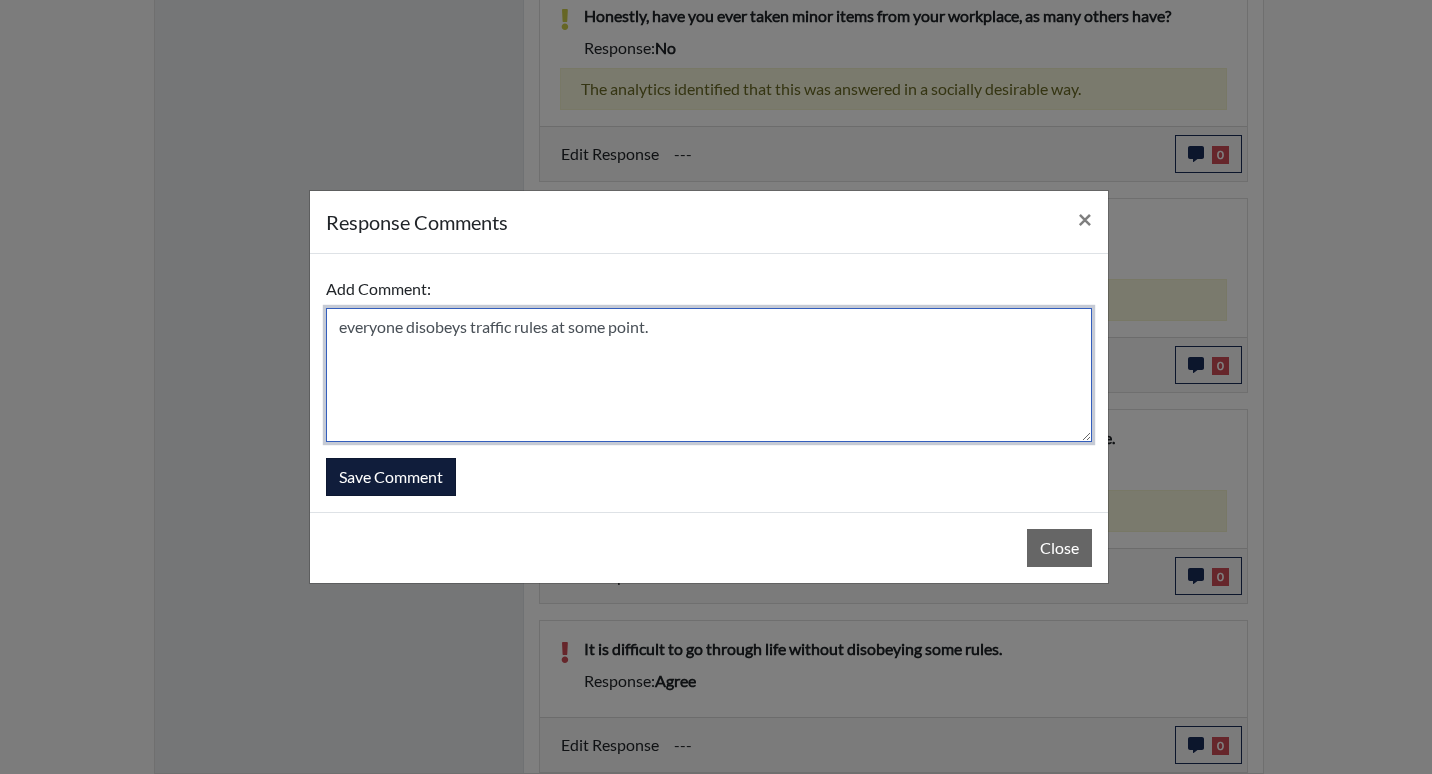type on "everyone disobeys traffic rules at some point." 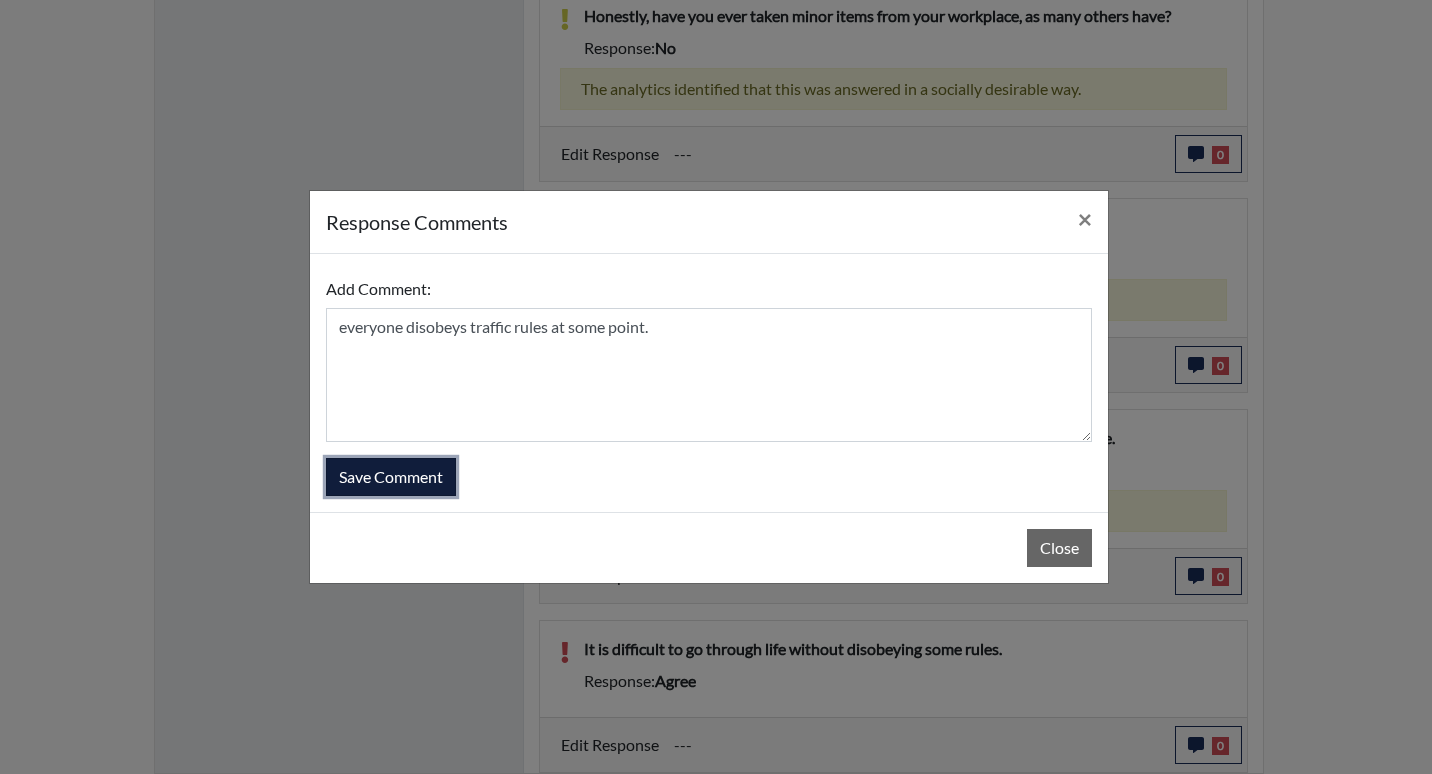 click on "Save Comment" at bounding box center [391, 477] 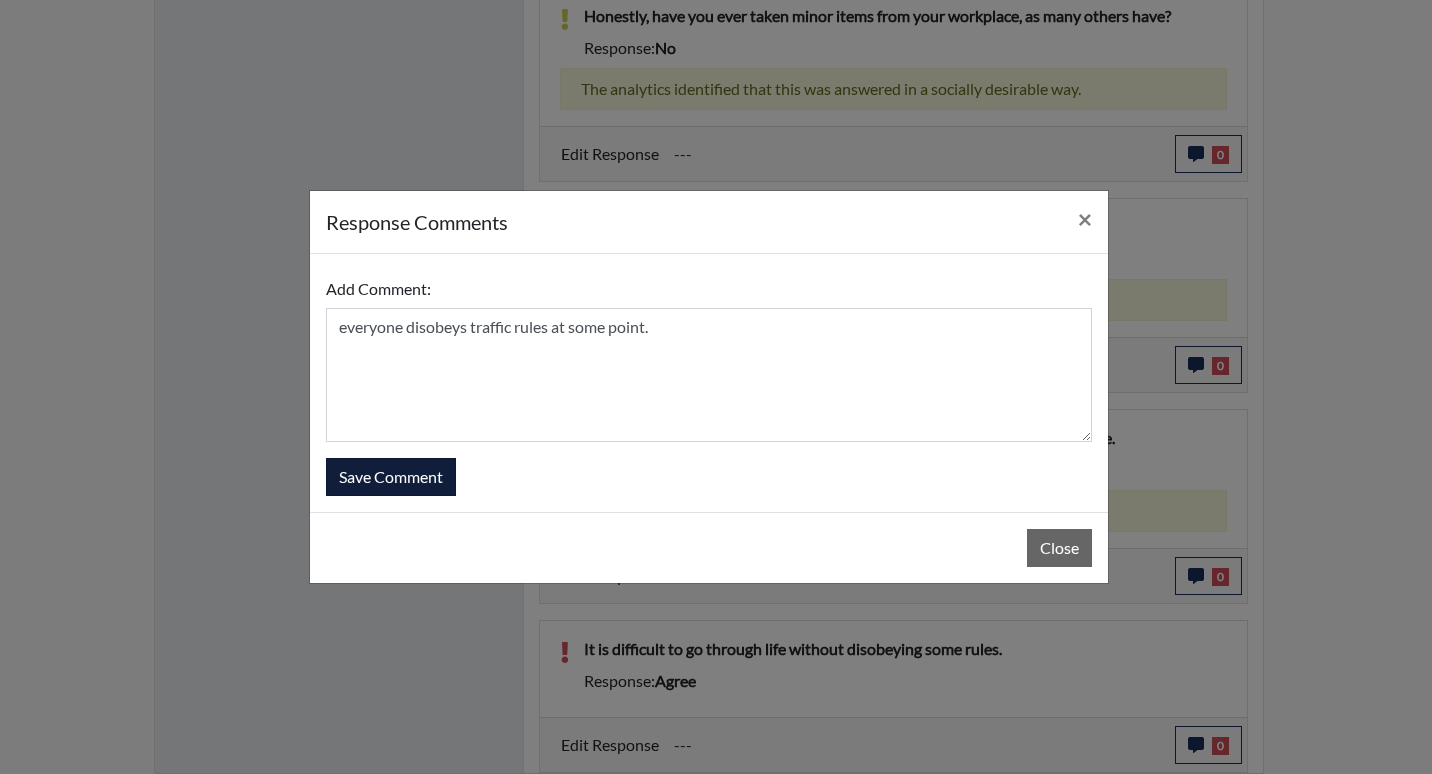 type 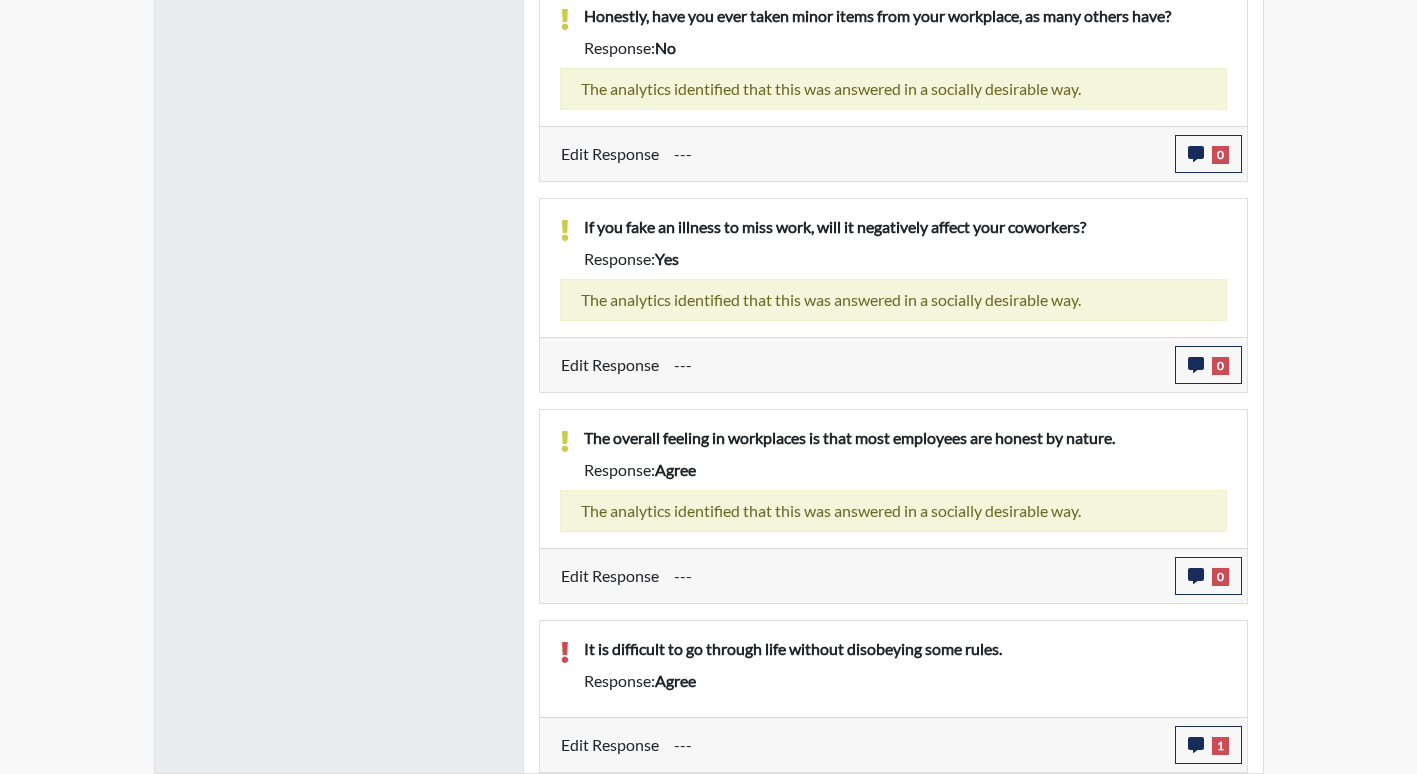 scroll, scrollTop: 999668, scrollLeft: 999169, axis: both 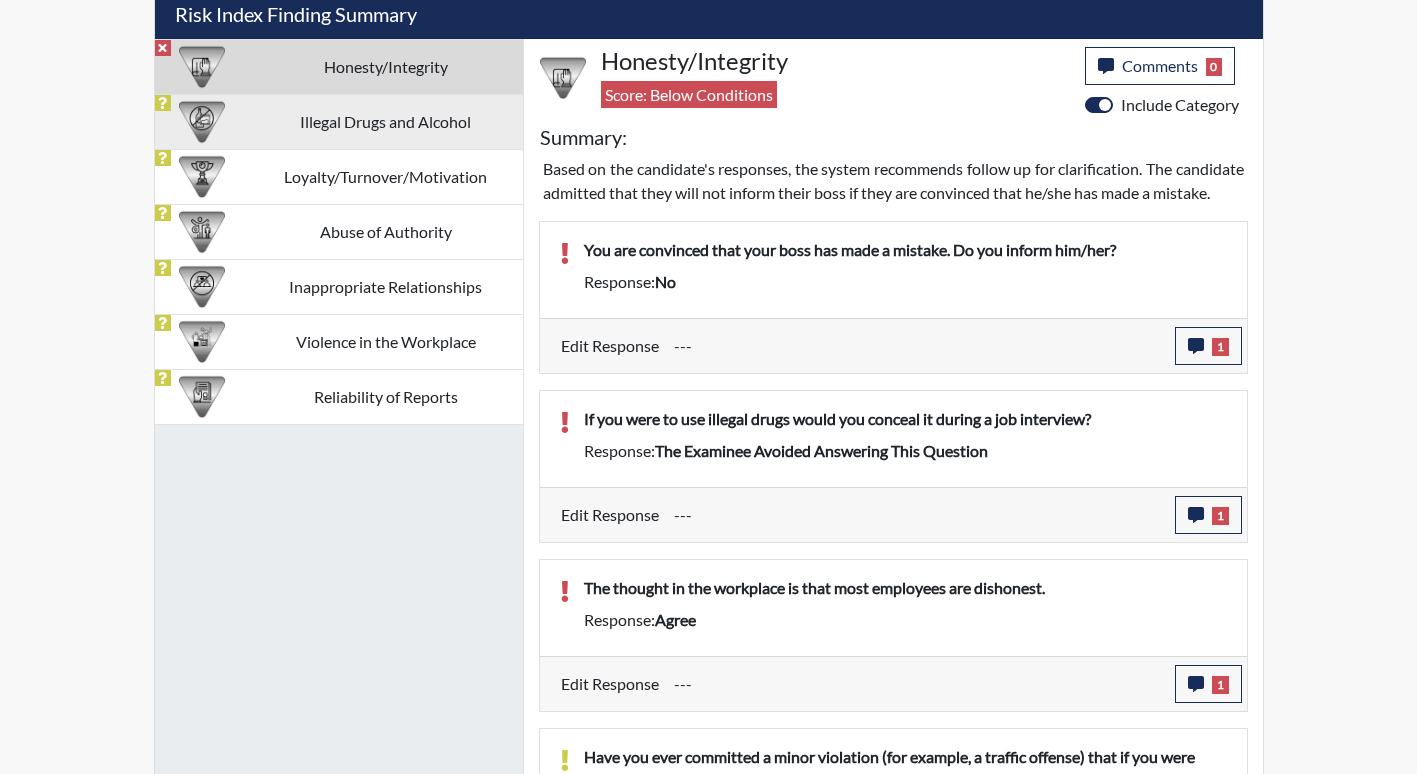 click on "Illegal Drugs and Alcohol" at bounding box center (386, 121) 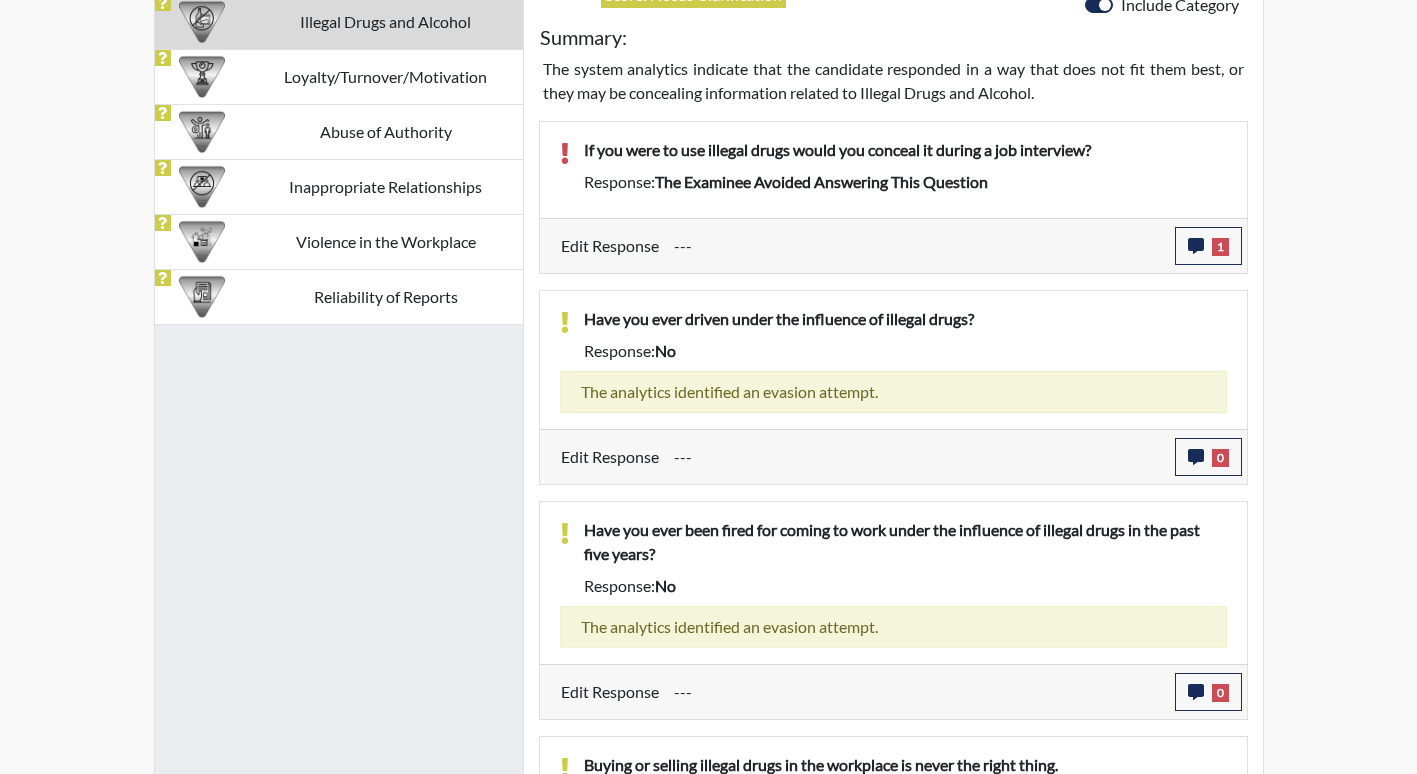 scroll, scrollTop: 1079, scrollLeft: 0, axis: vertical 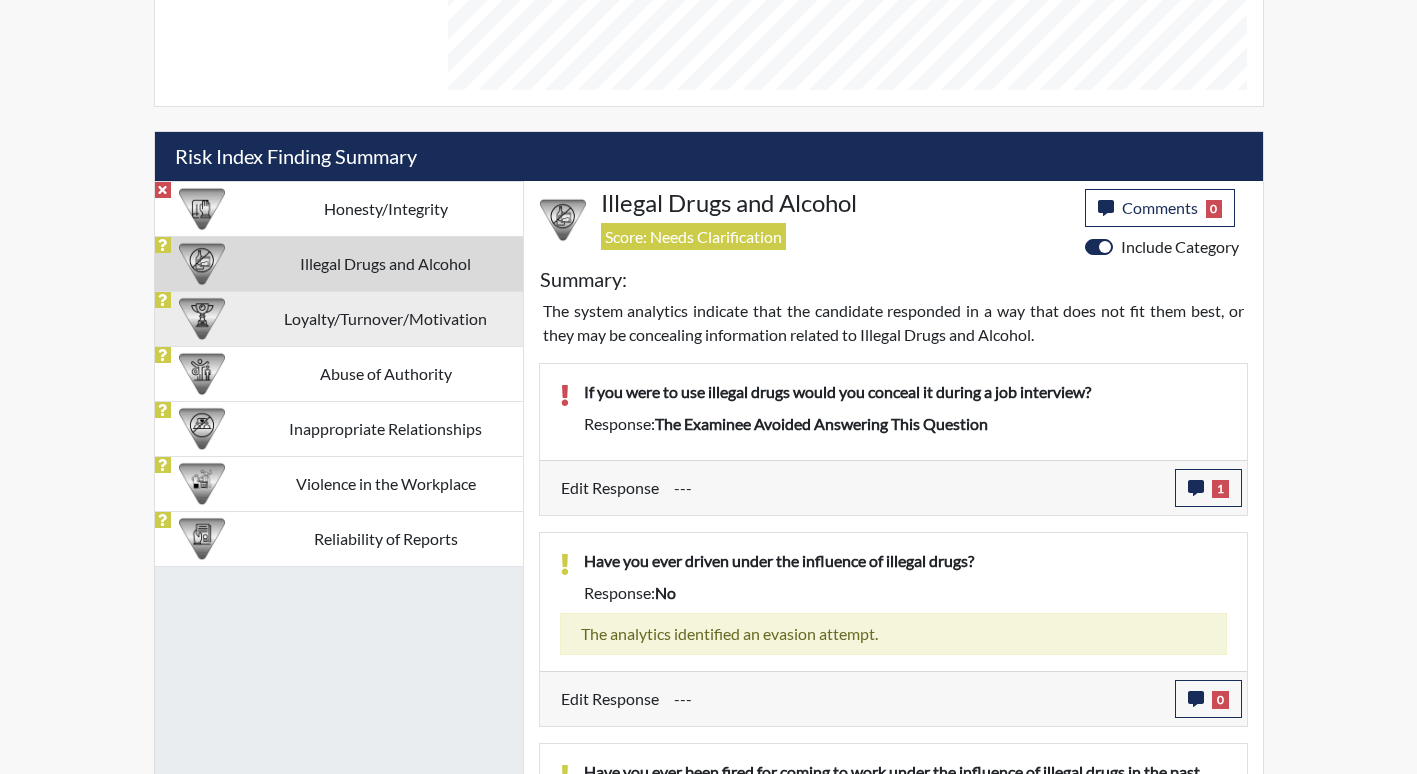 click on "Loyalty/Turnover/Motivation" at bounding box center (386, 318) 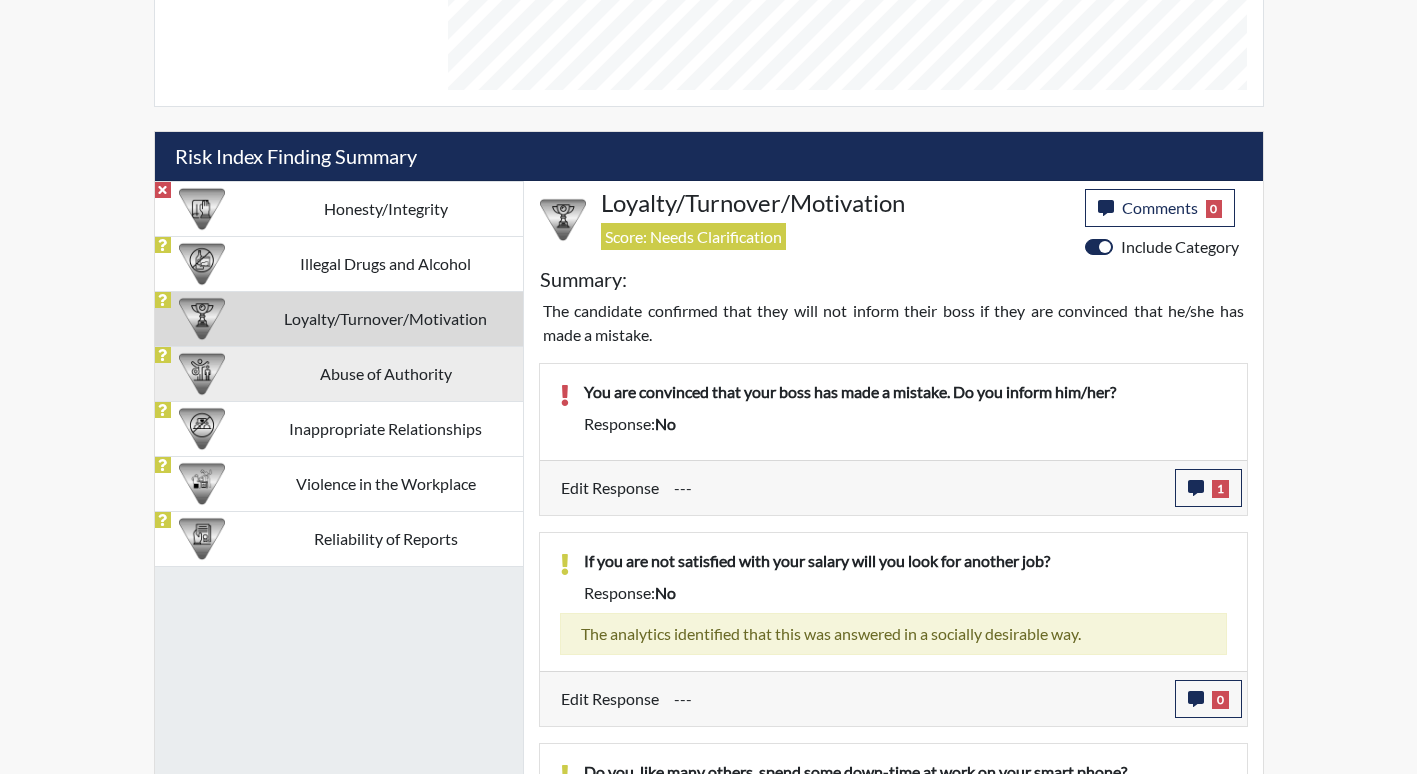 click on "Abuse of Authority" at bounding box center (386, 373) 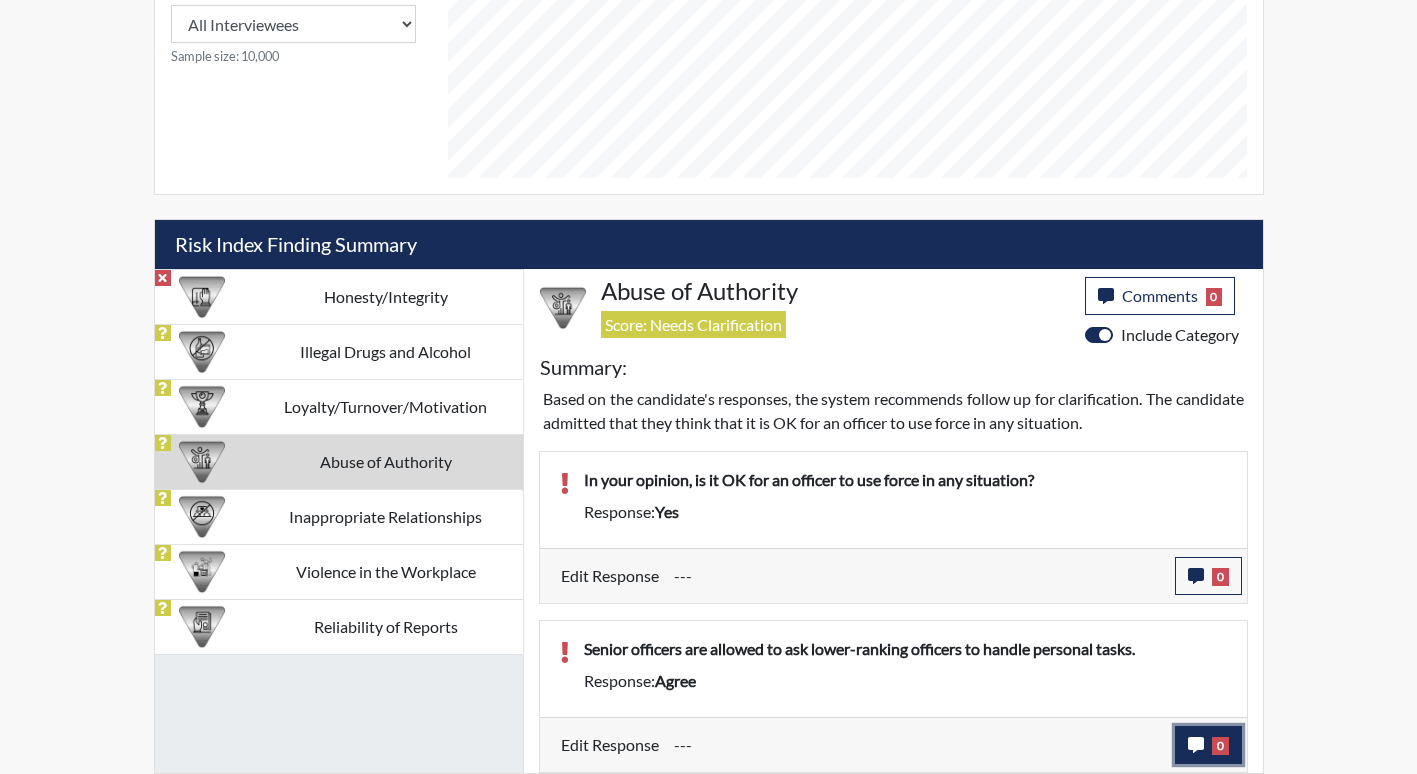 click on "0" at bounding box center (1220, 746) 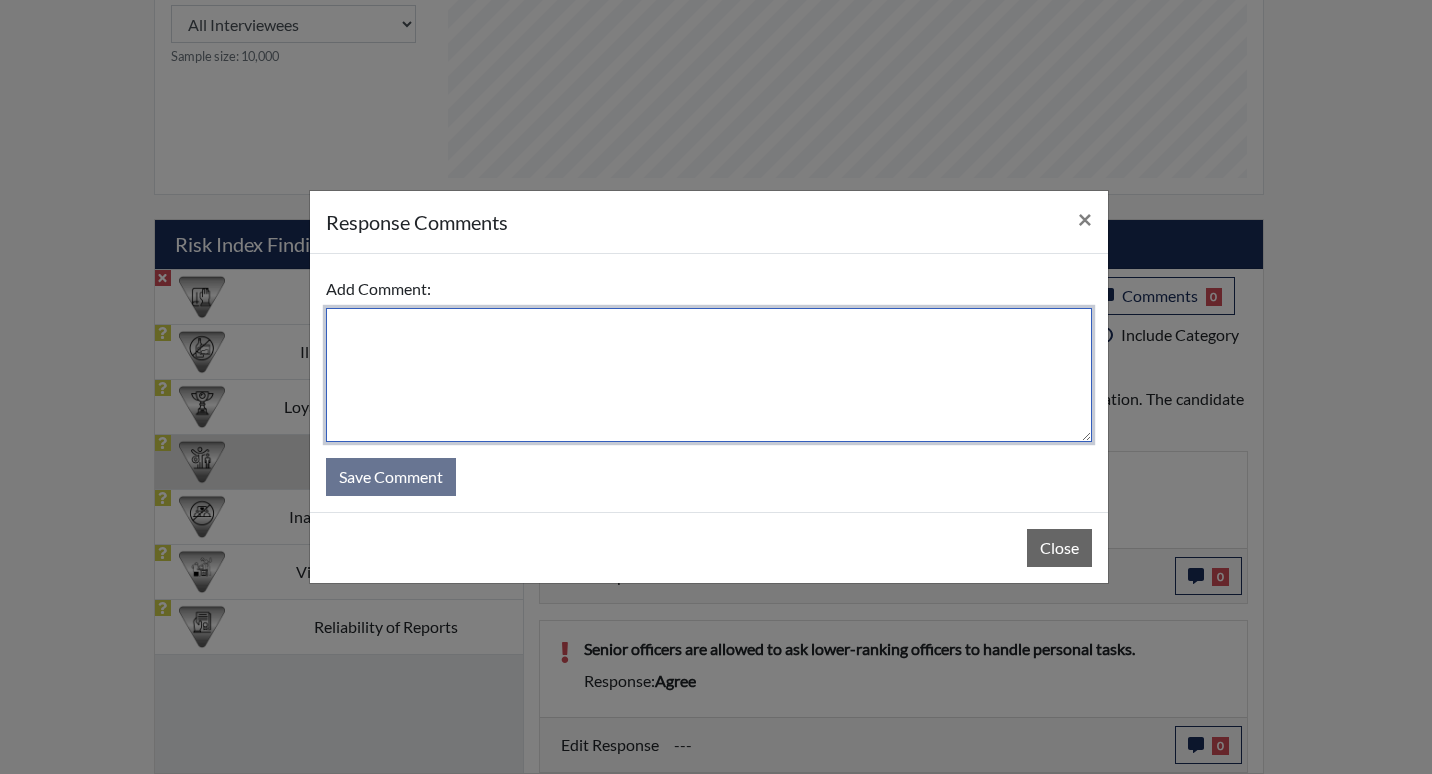 click at bounding box center (709, 375) 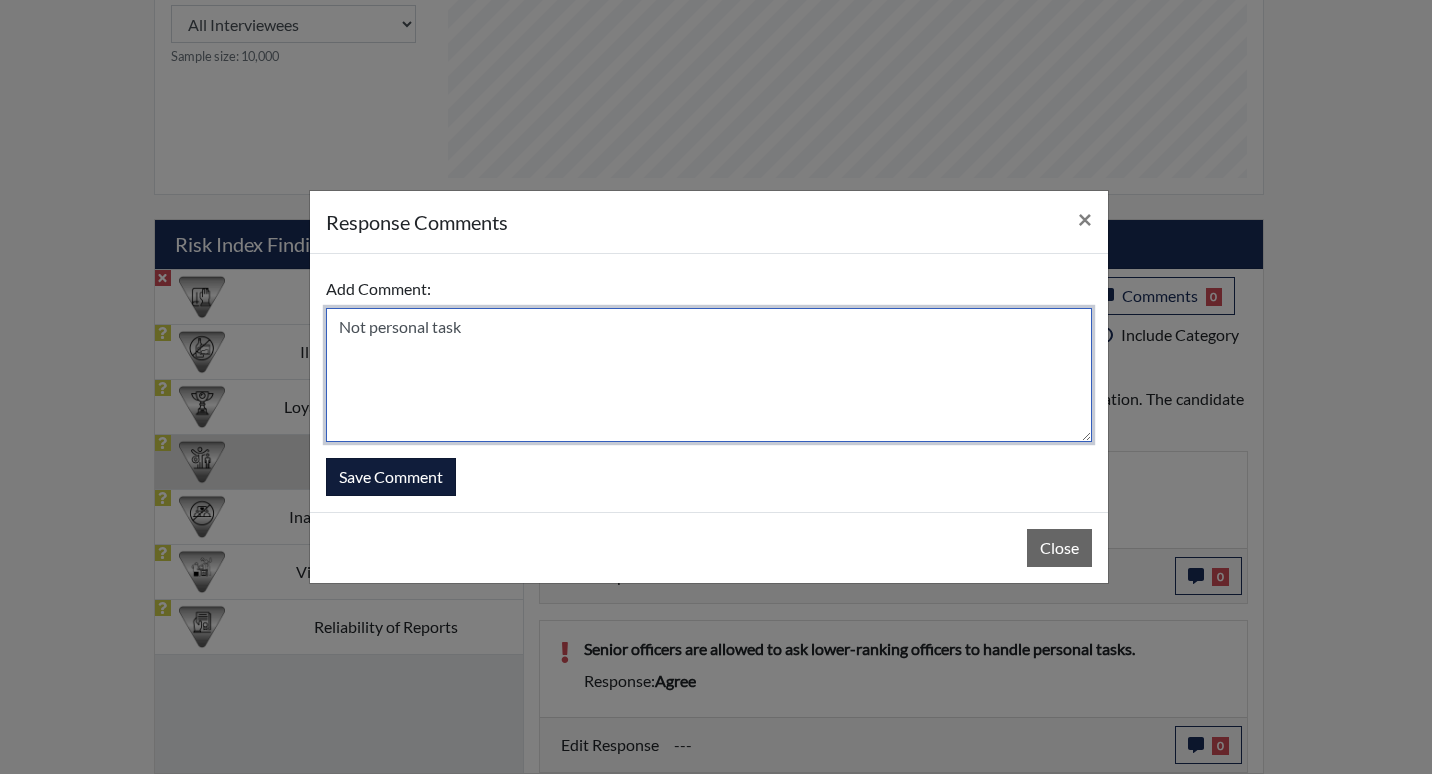 type on "Not personal task" 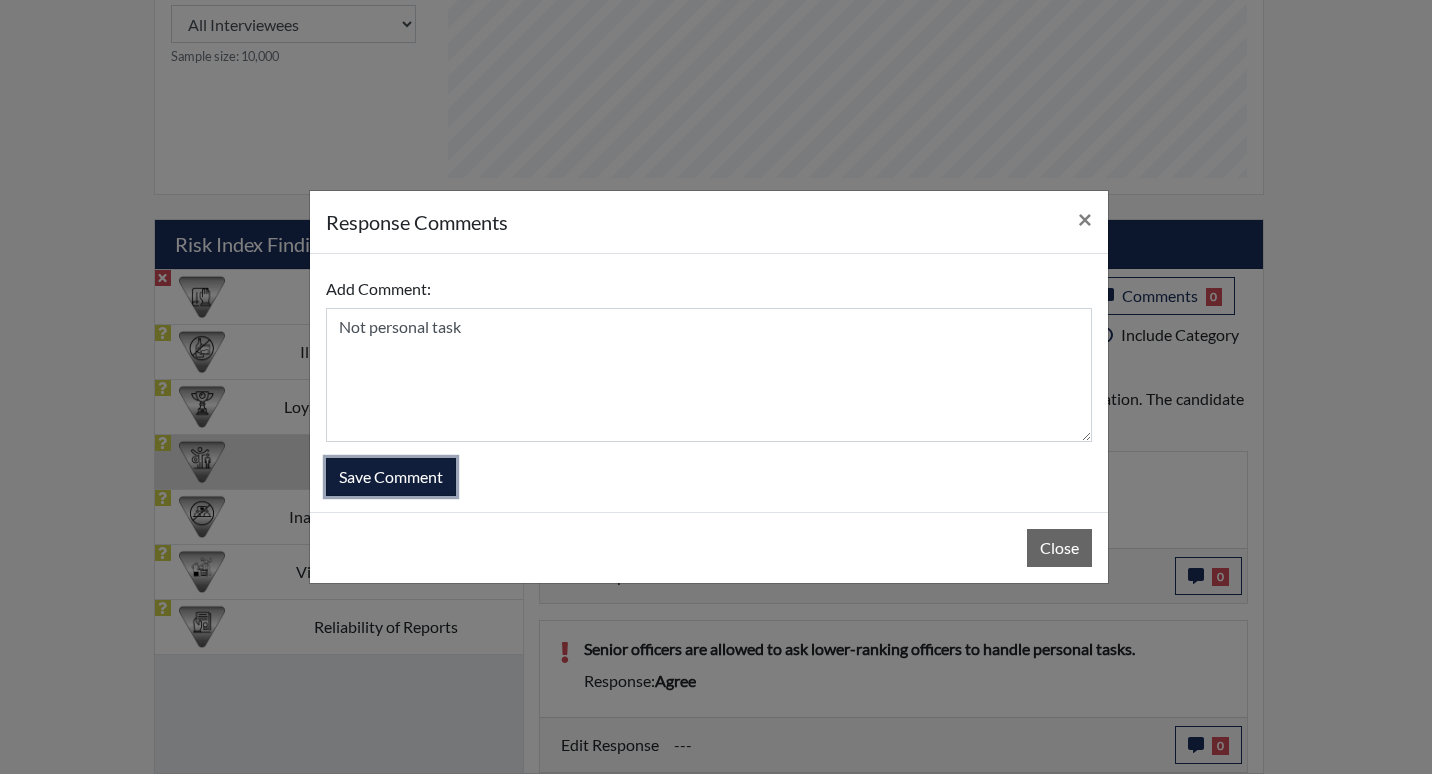 click on "Save Comment" at bounding box center (391, 477) 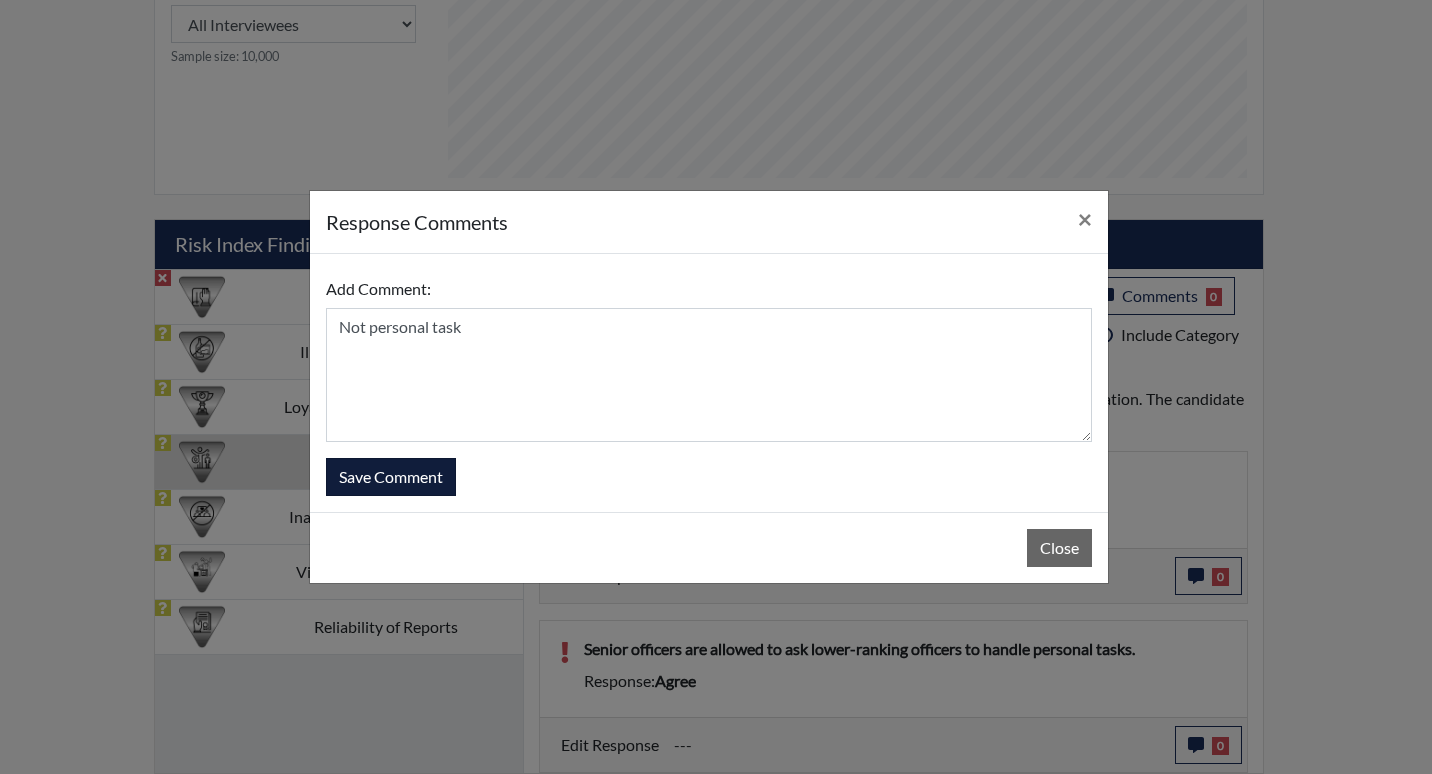 type 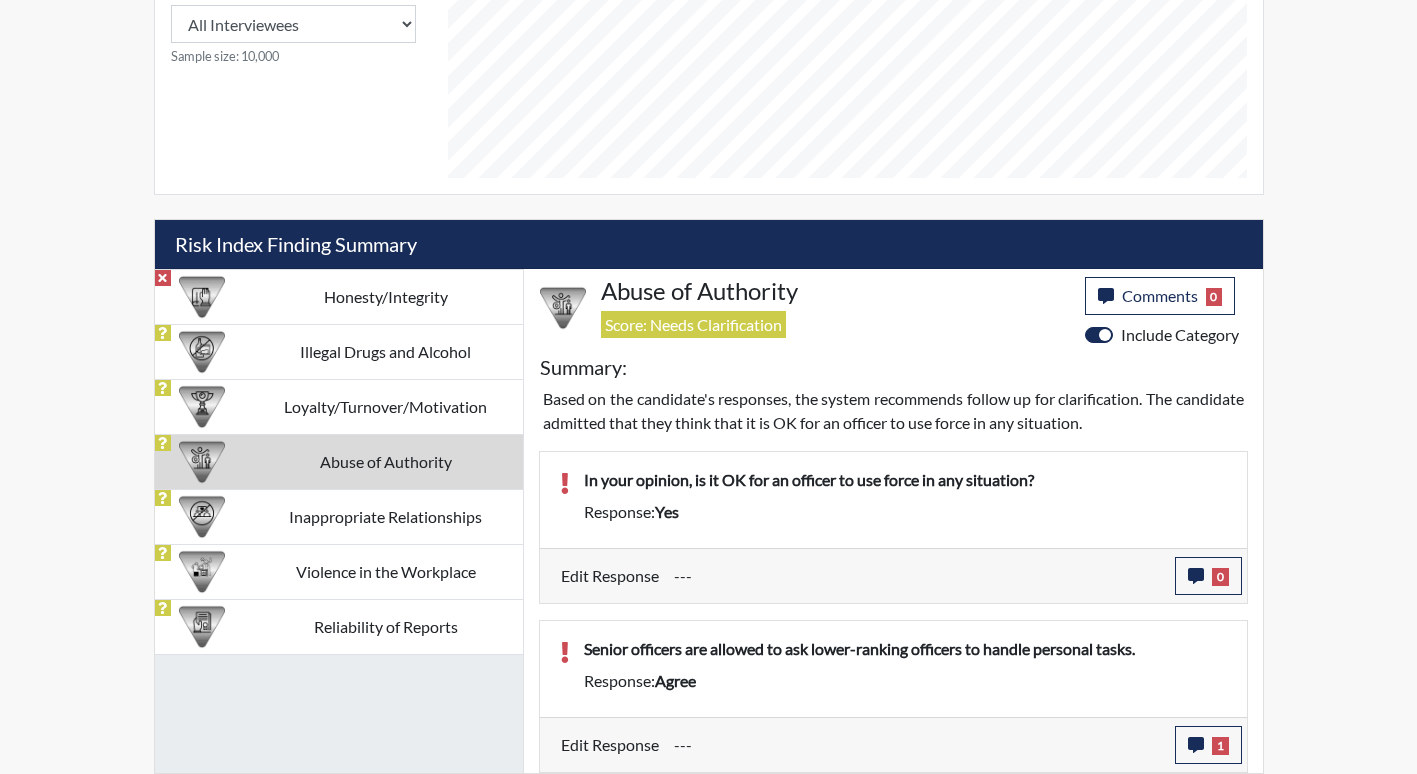 scroll, scrollTop: 999668, scrollLeft: 999169, axis: both 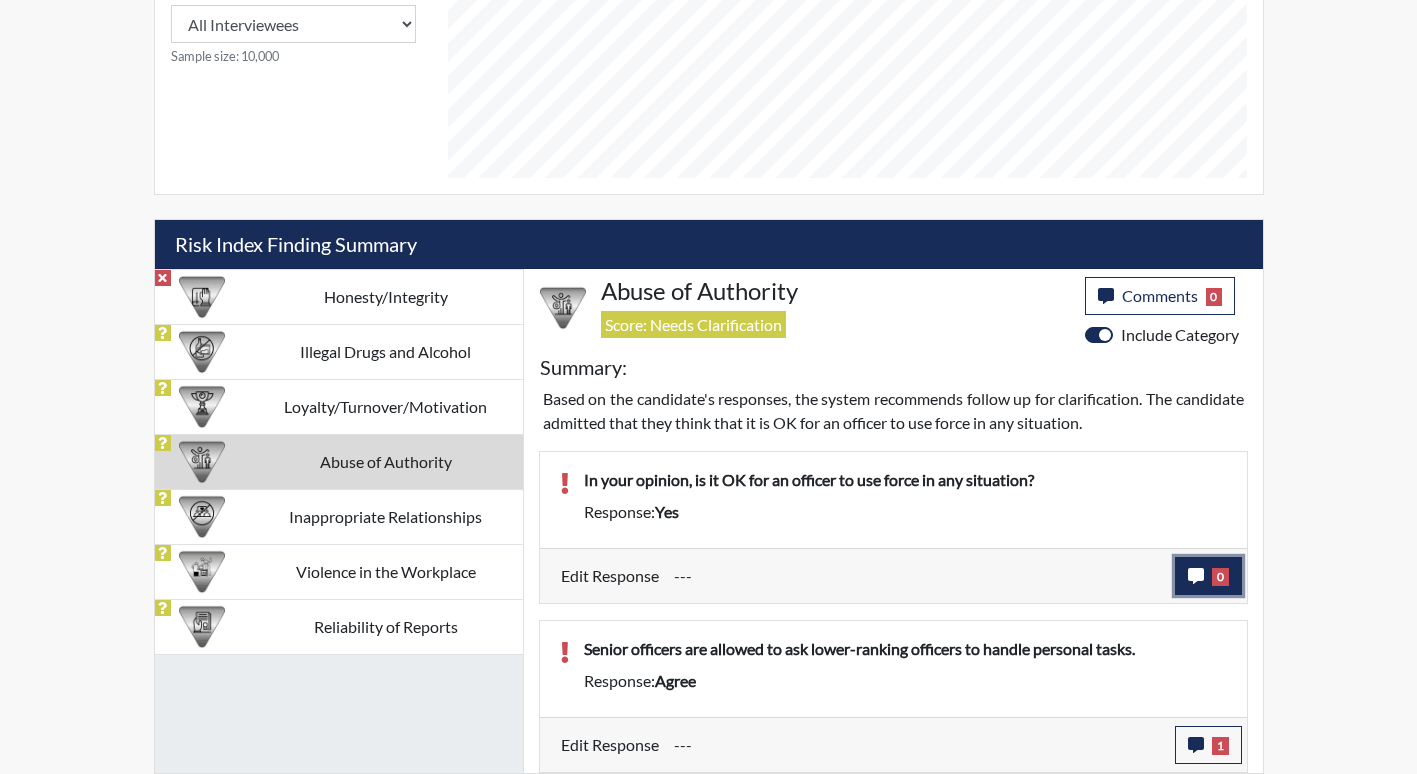 click on "0" at bounding box center [1220, 577] 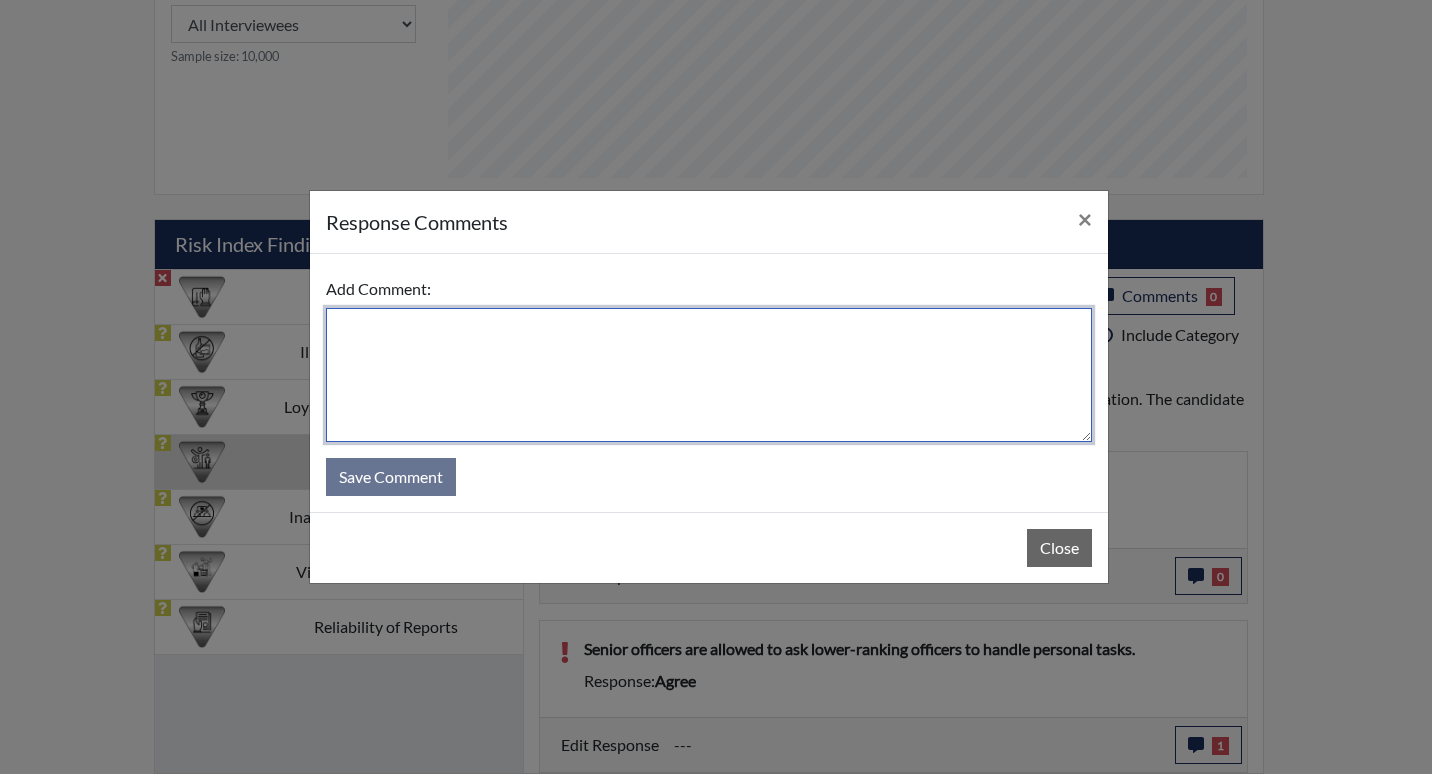 click at bounding box center (709, 375) 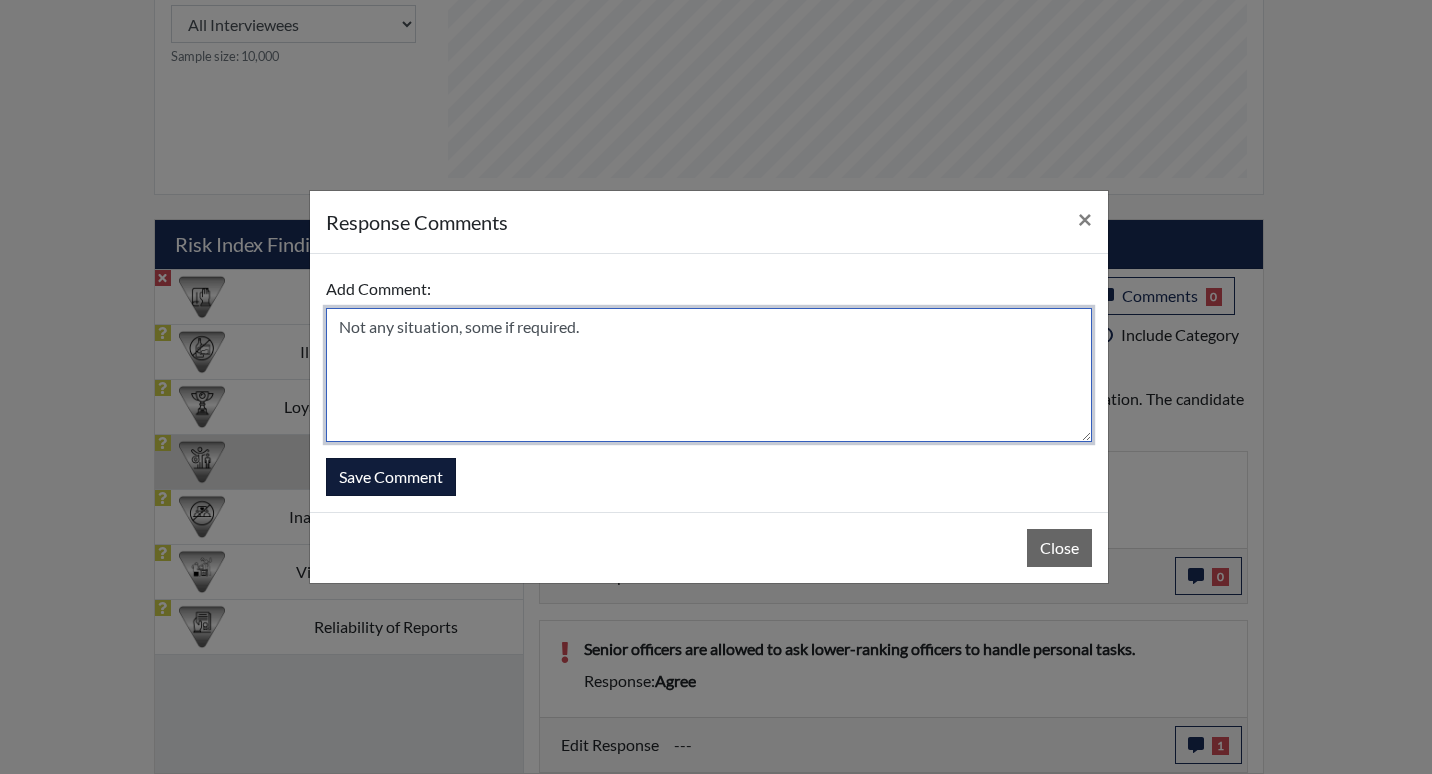 type on "Not any situation, some if required." 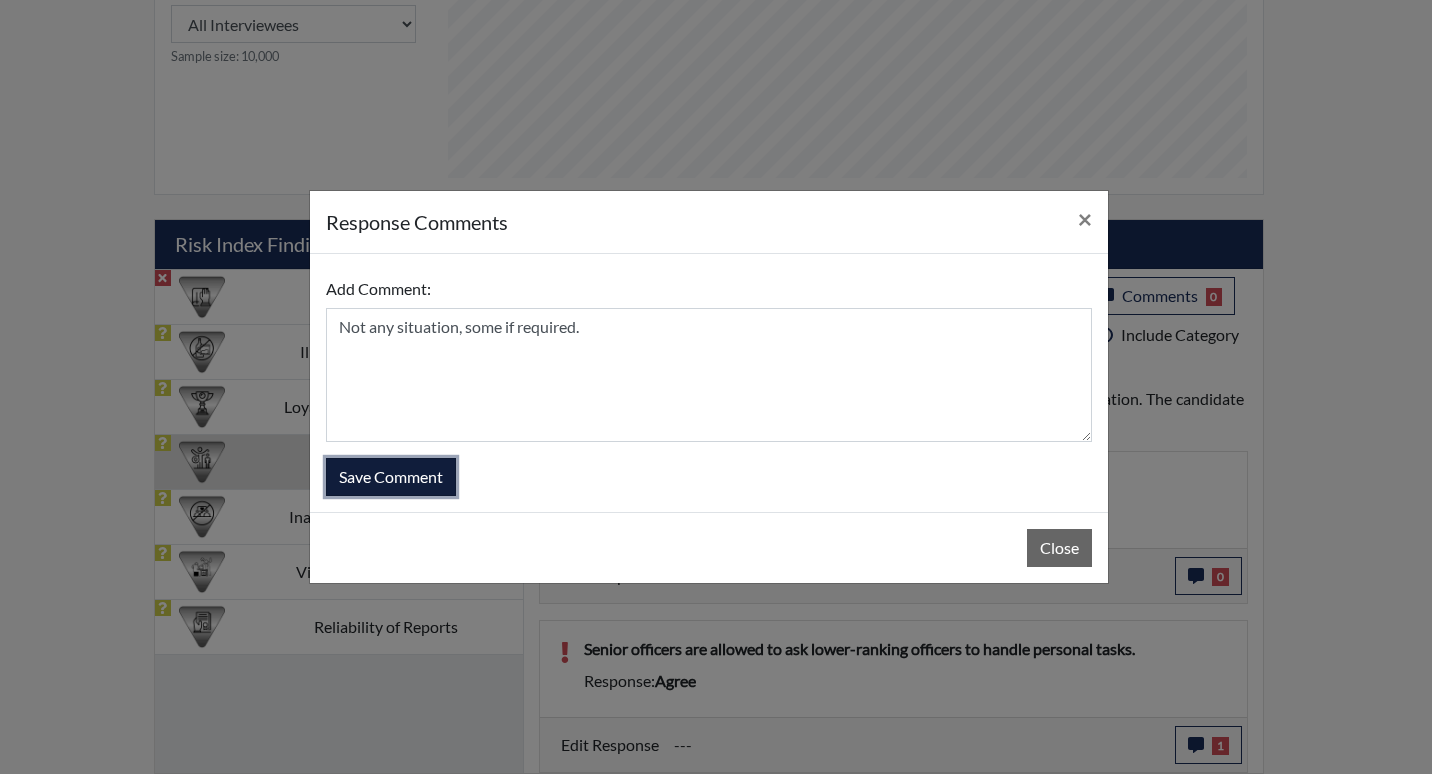 click on "Save Comment" at bounding box center [391, 477] 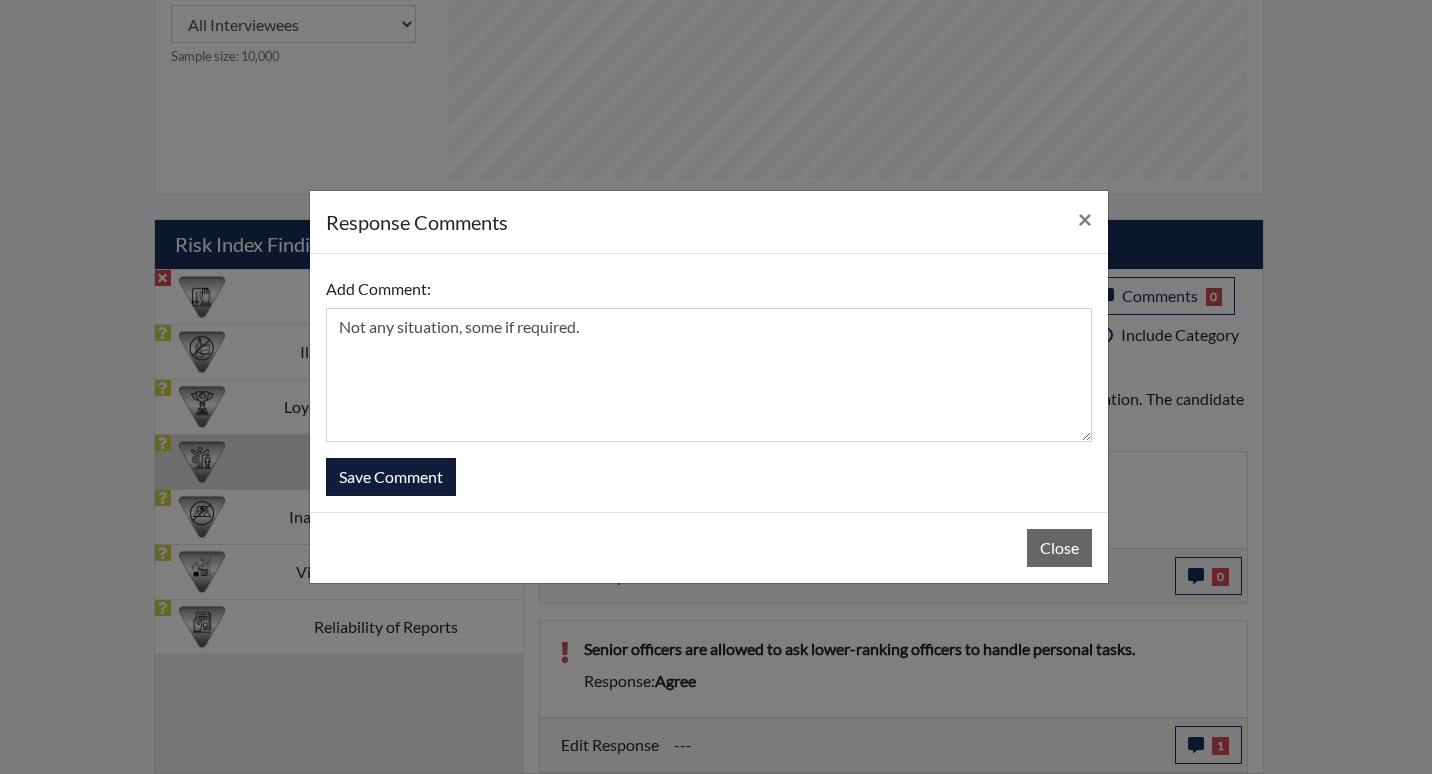 type 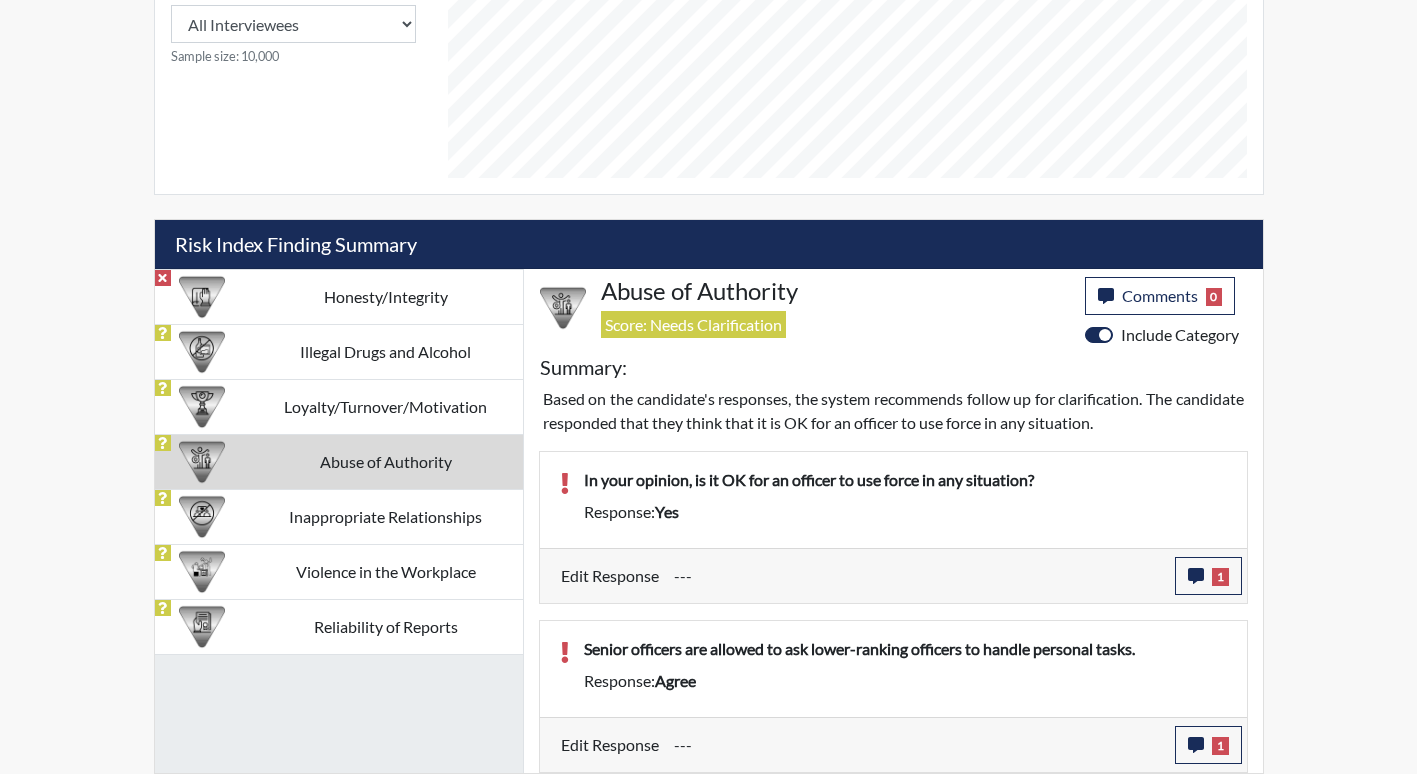 scroll, scrollTop: 999668, scrollLeft: 999169, axis: both 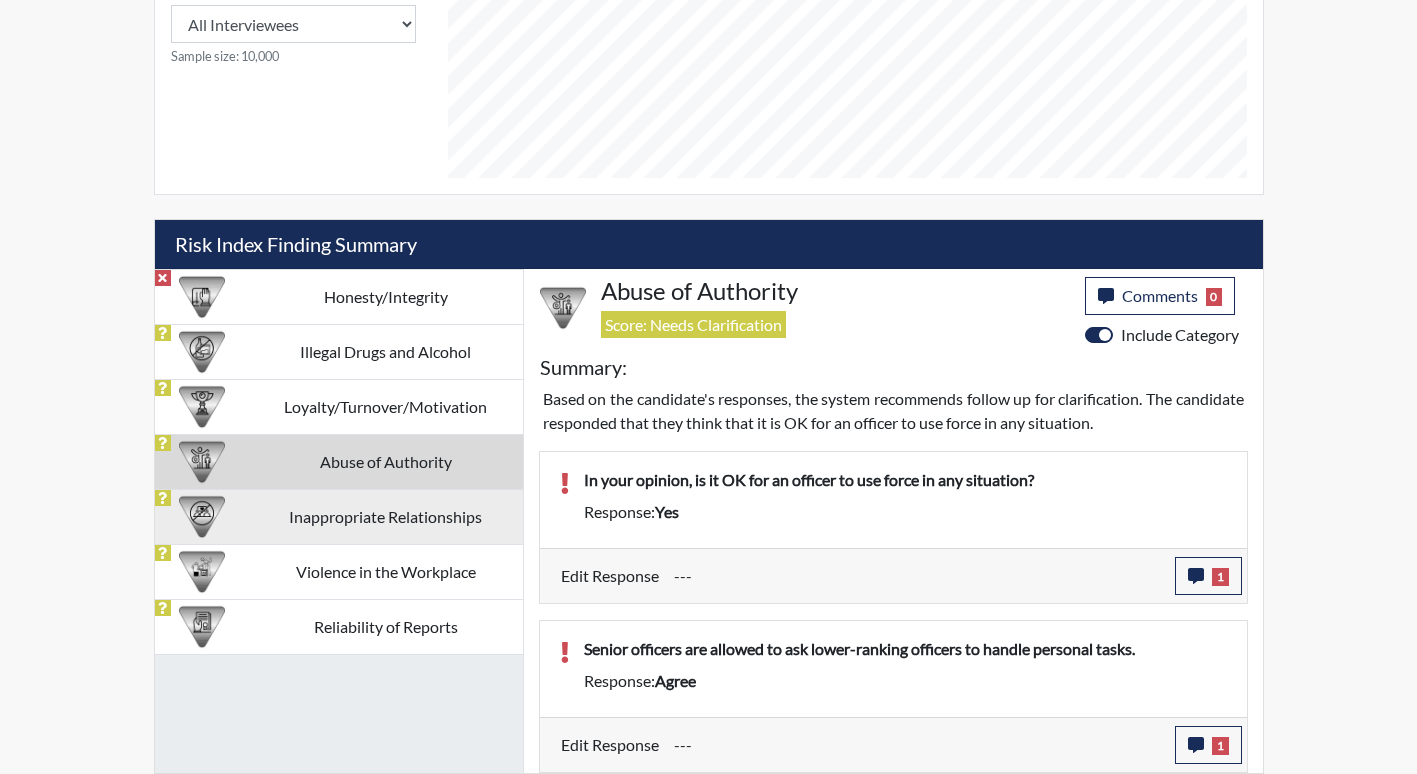 click on "Inappropriate Relationships" at bounding box center [386, 516] 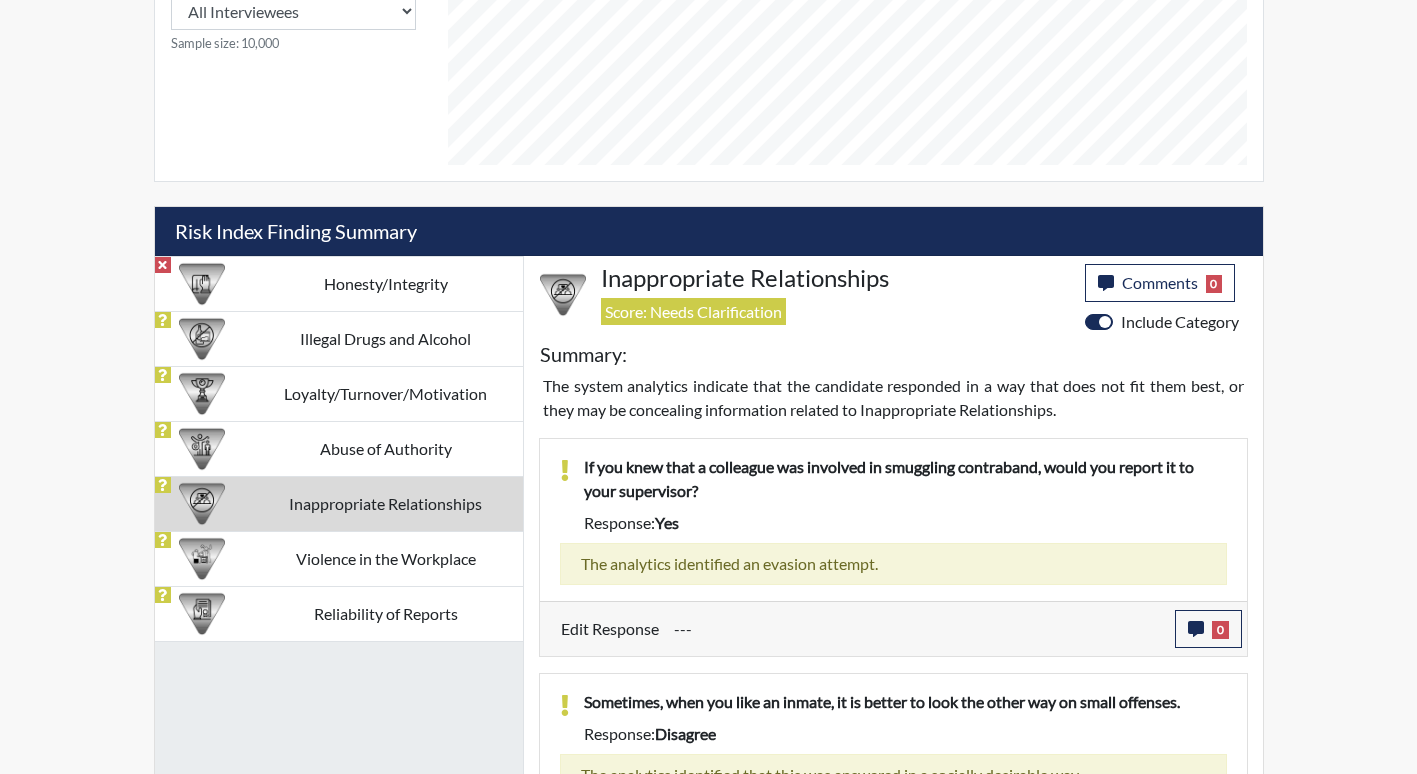 scroll, scrollTop: 1099, scrollLeft: 0, axis: vertical 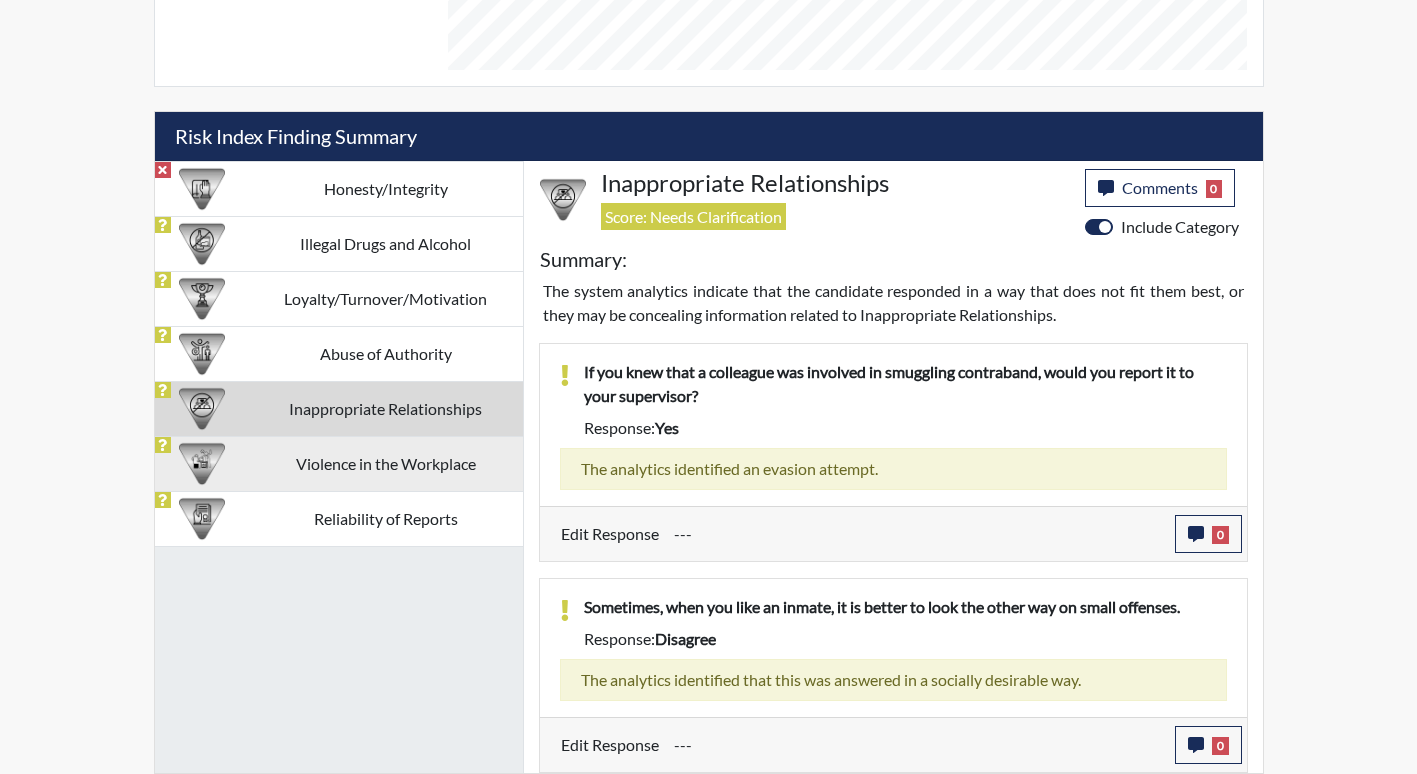click on "Violence in the Workplace" at bounding box center [386, 463] 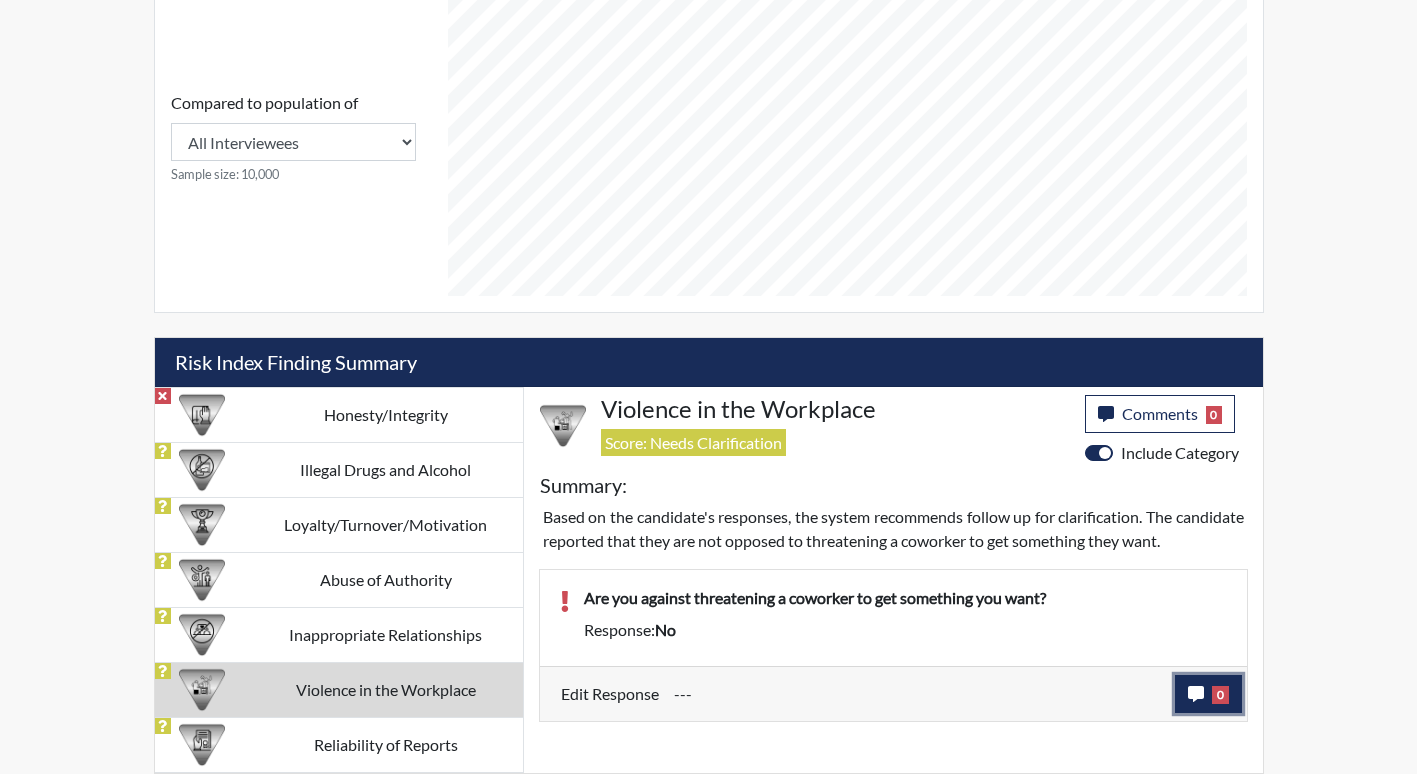 click 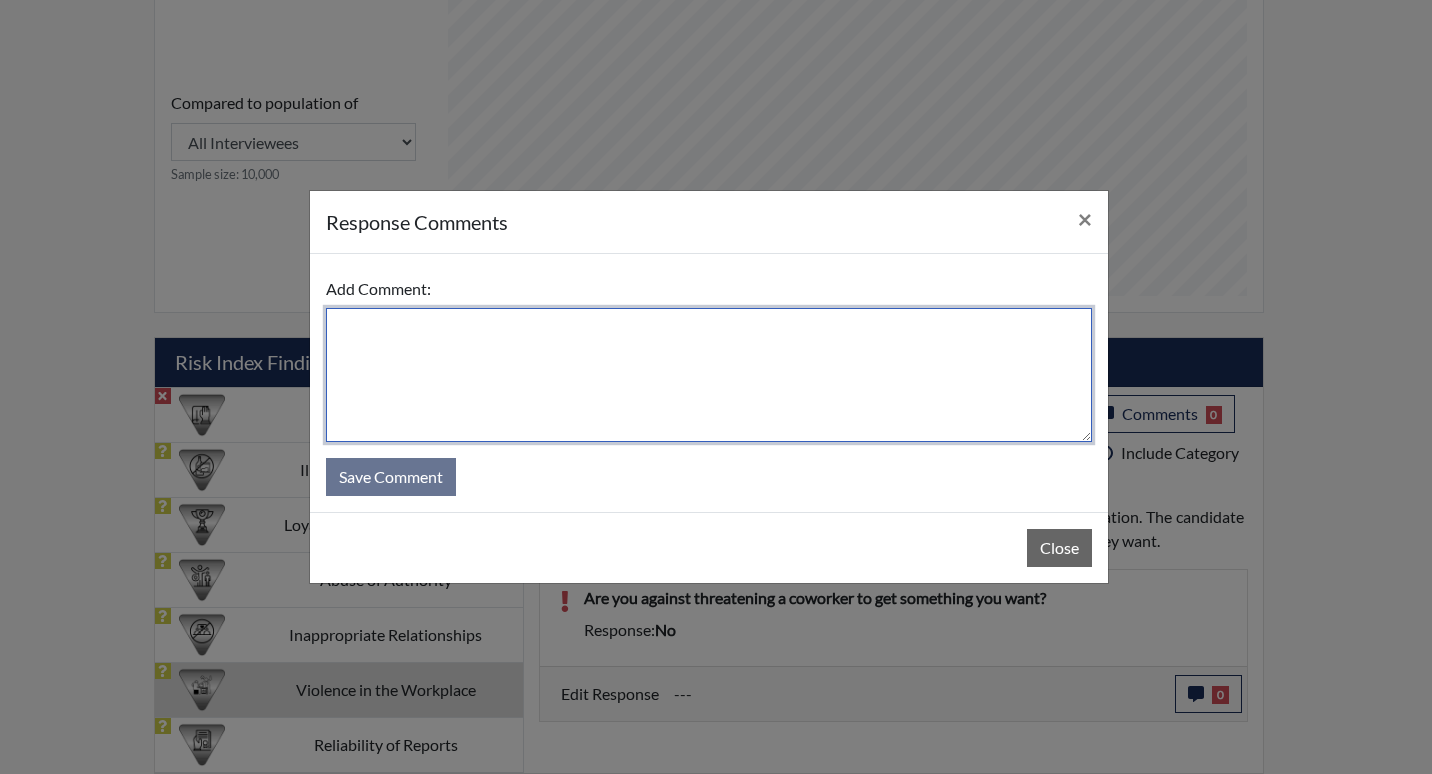 click at bounding box center (709, 375) 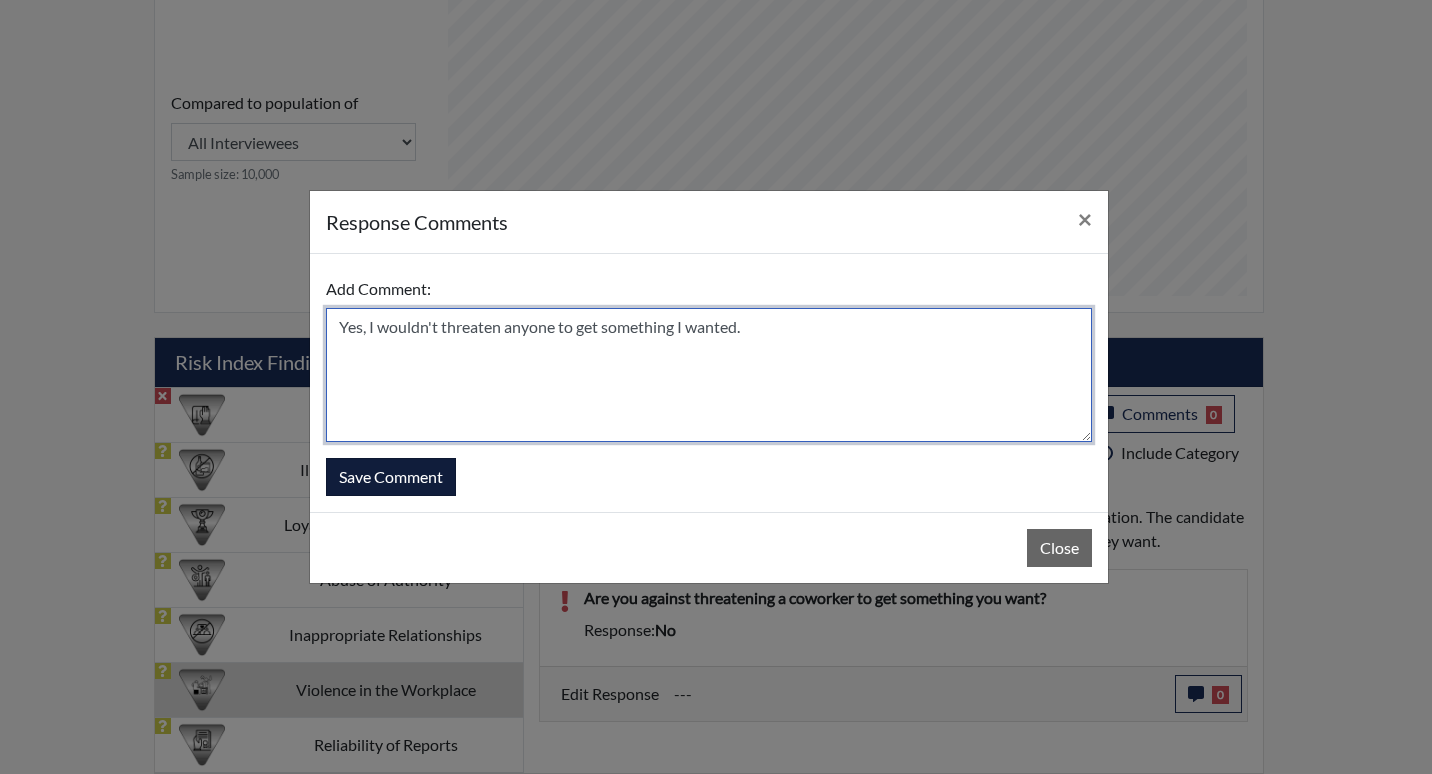 type on "Yes, I wouldn't threaten anyone to get something I wanted." 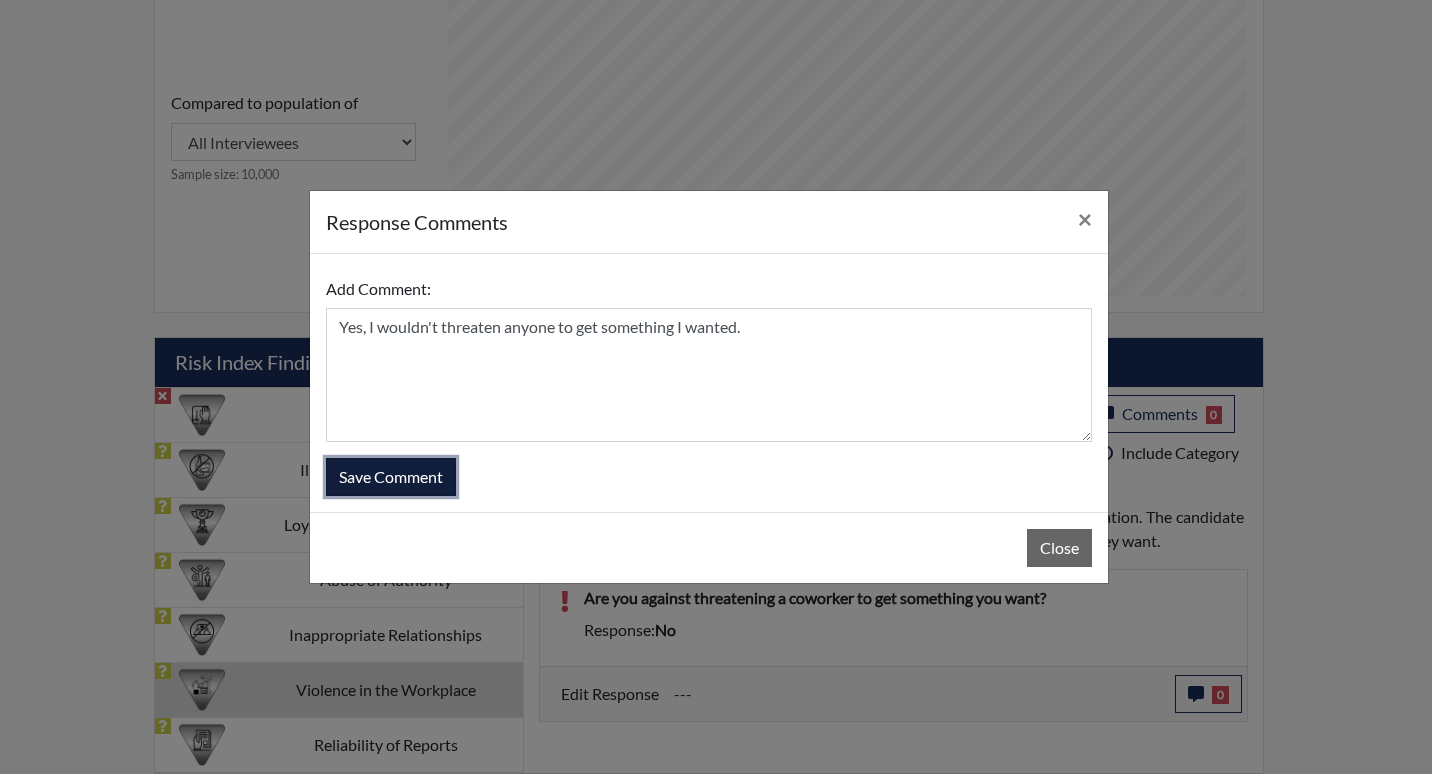 click on "Save Comment" at bounding box center (391, 477) 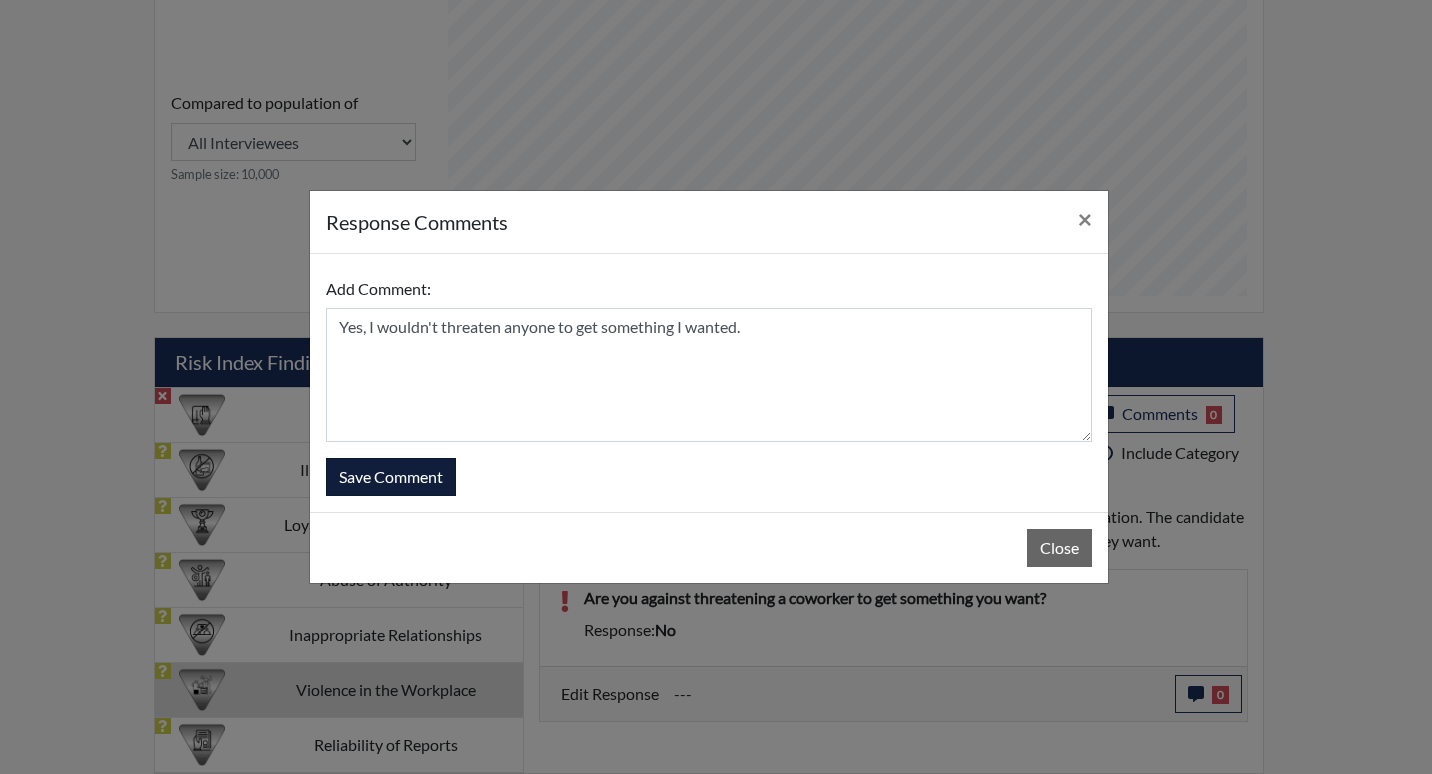 type 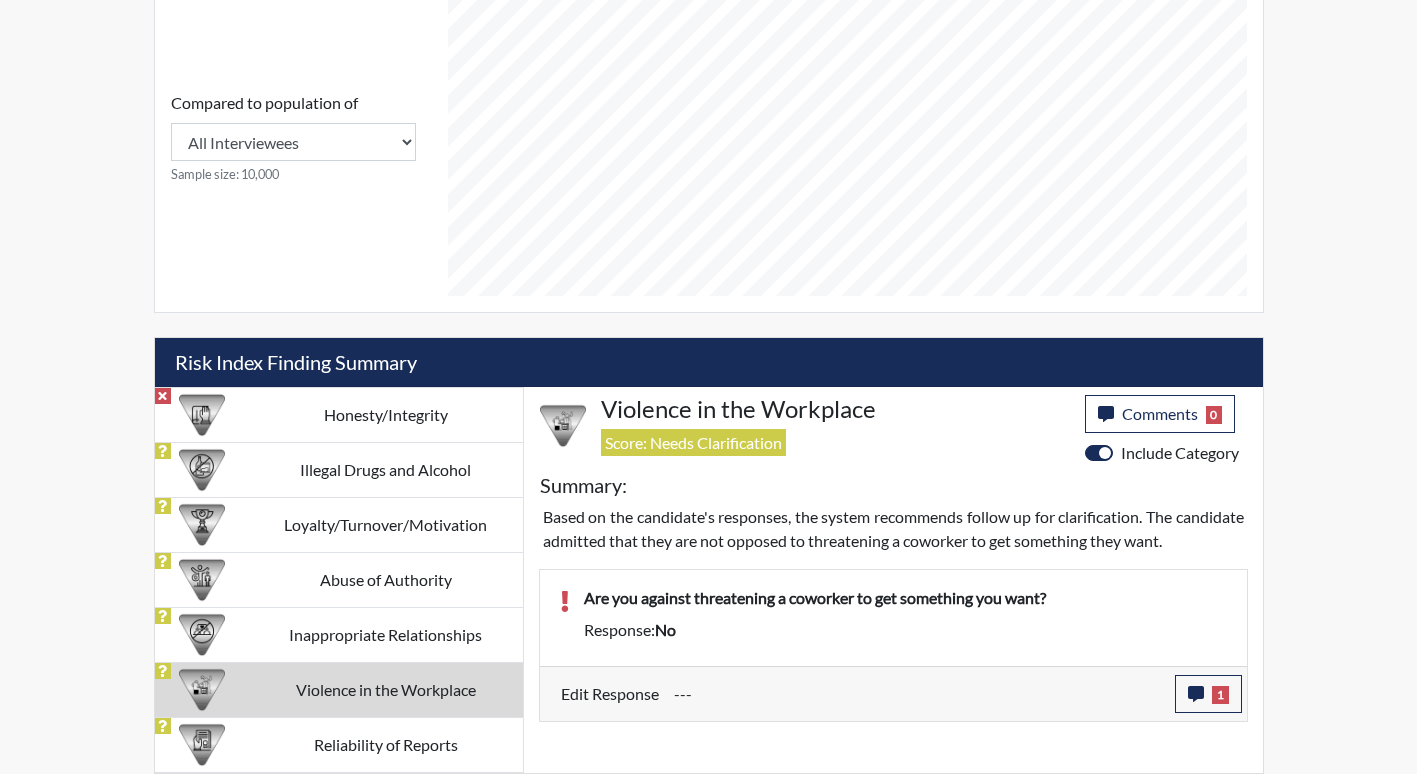 scroll, scrollTop: 999668, scrollLeft: 999169, axis: both 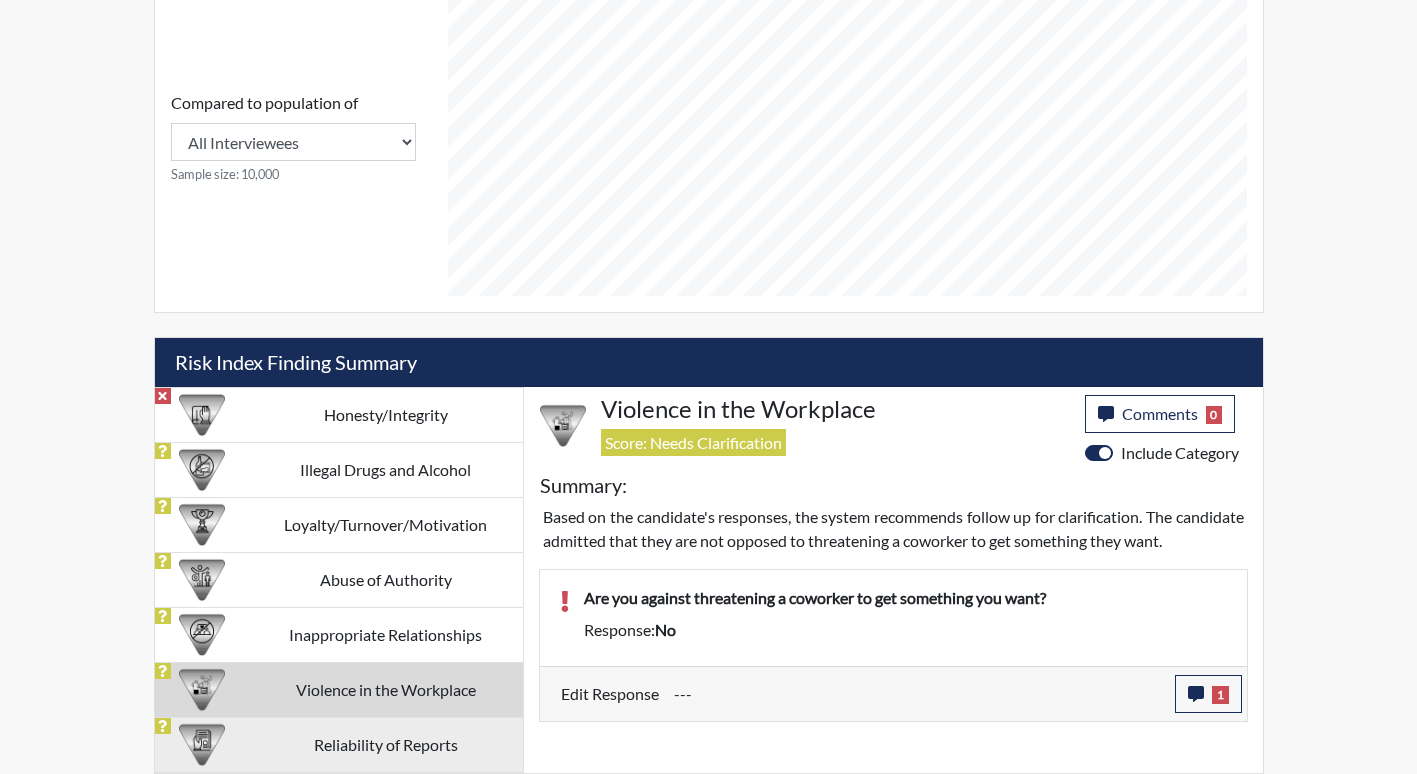 click on "Reliability of Reports" at bounding box center [386, 744] 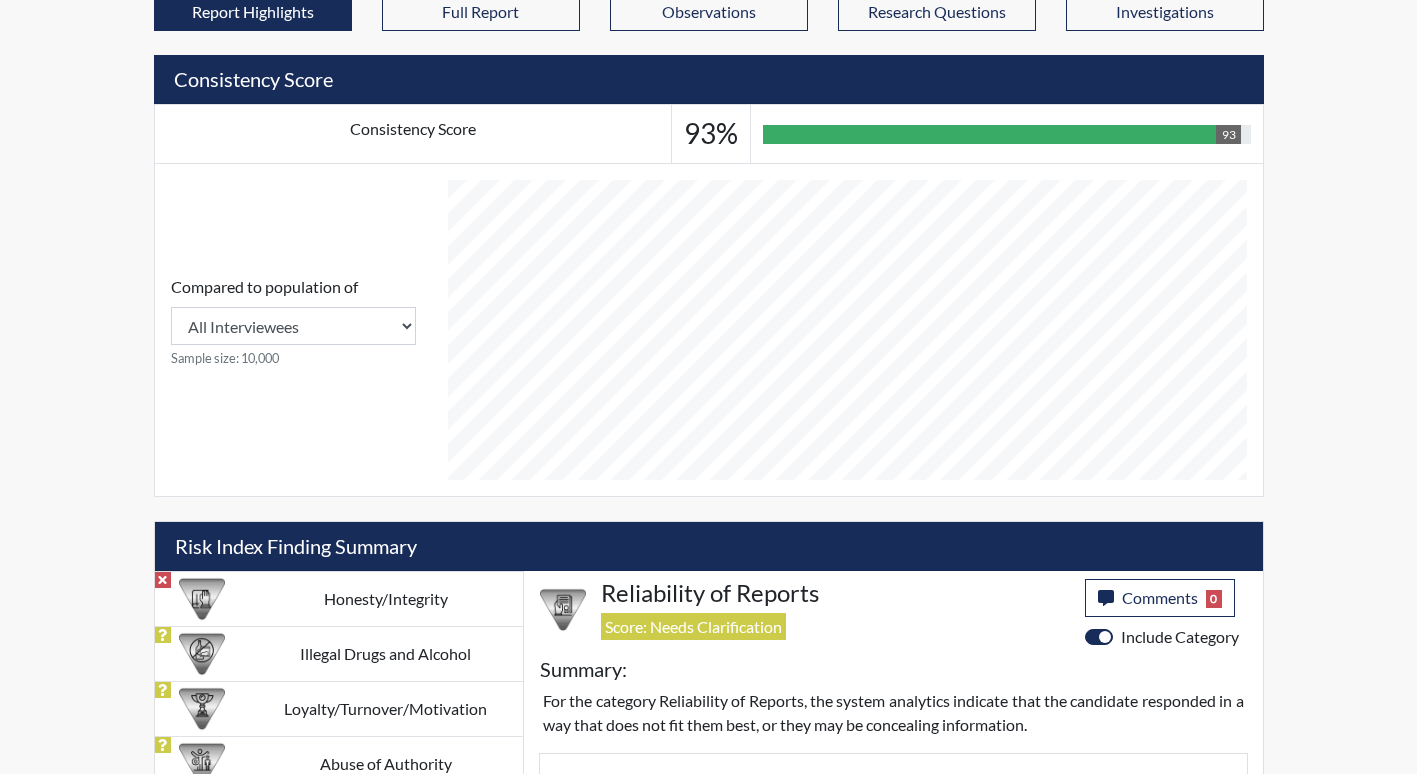 scroll, scrollTop: 688, scrollLeft: 0, axis: vertical 